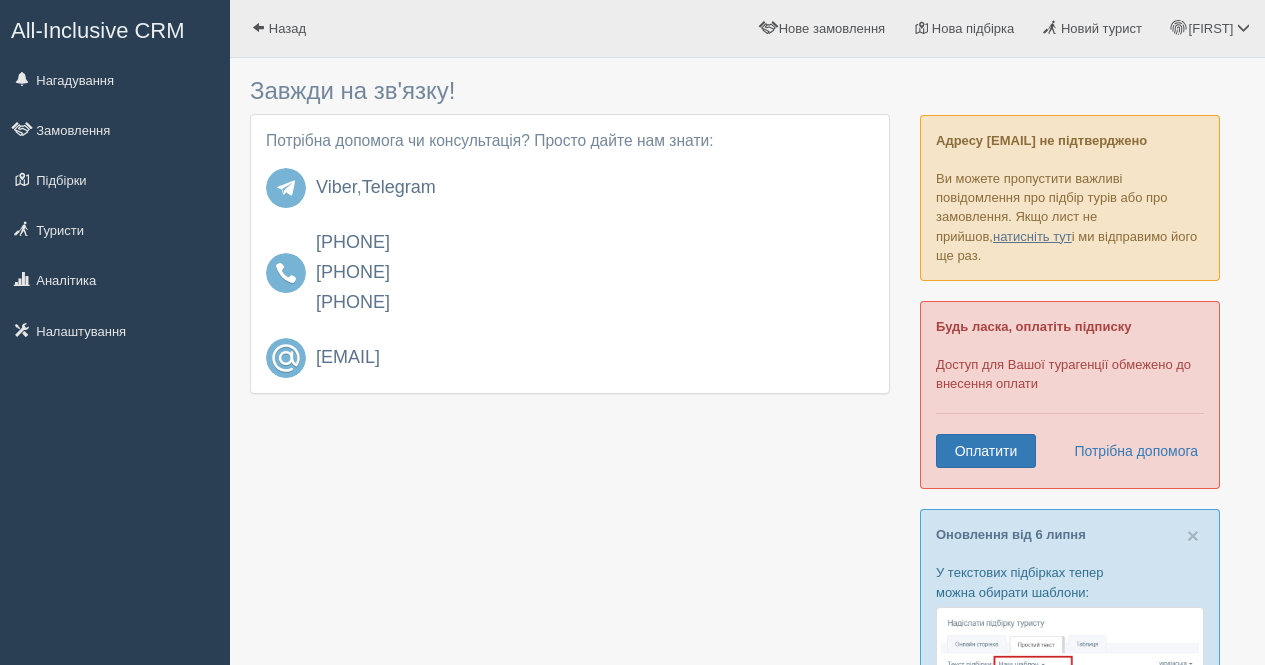 scroll, scrollTop: 0, scrollLeft: 0, axis: both 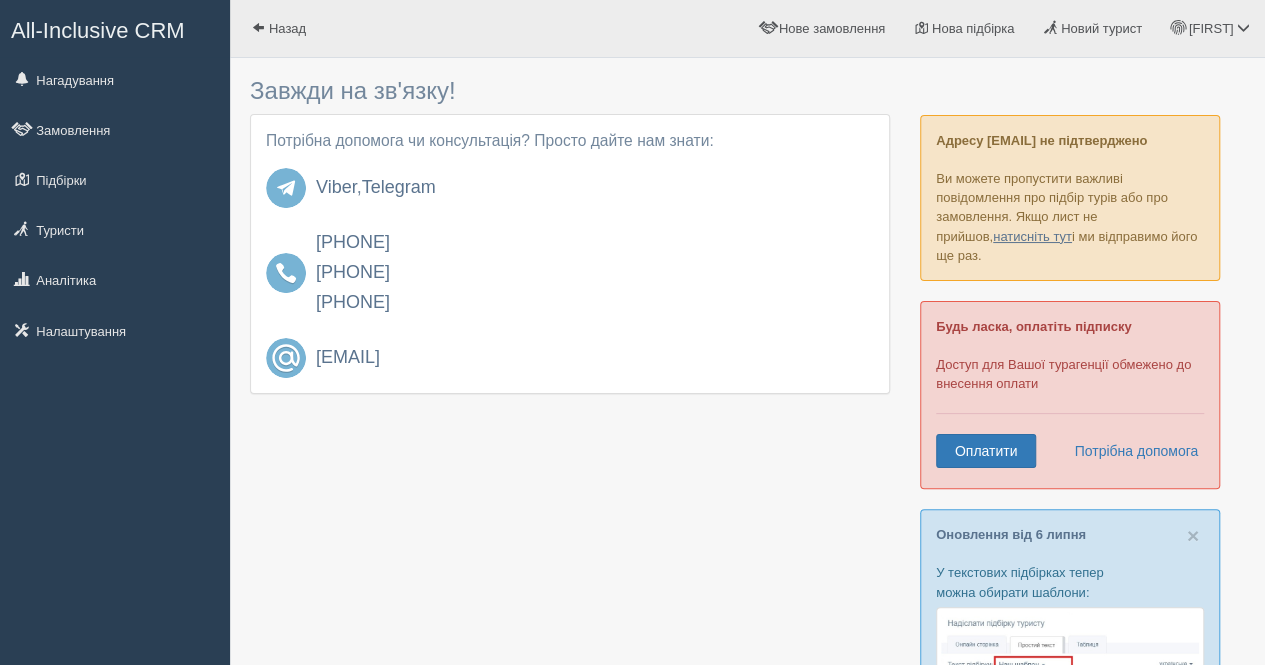click on "All-Inclusive CRM" at bounding box center [115, 28] 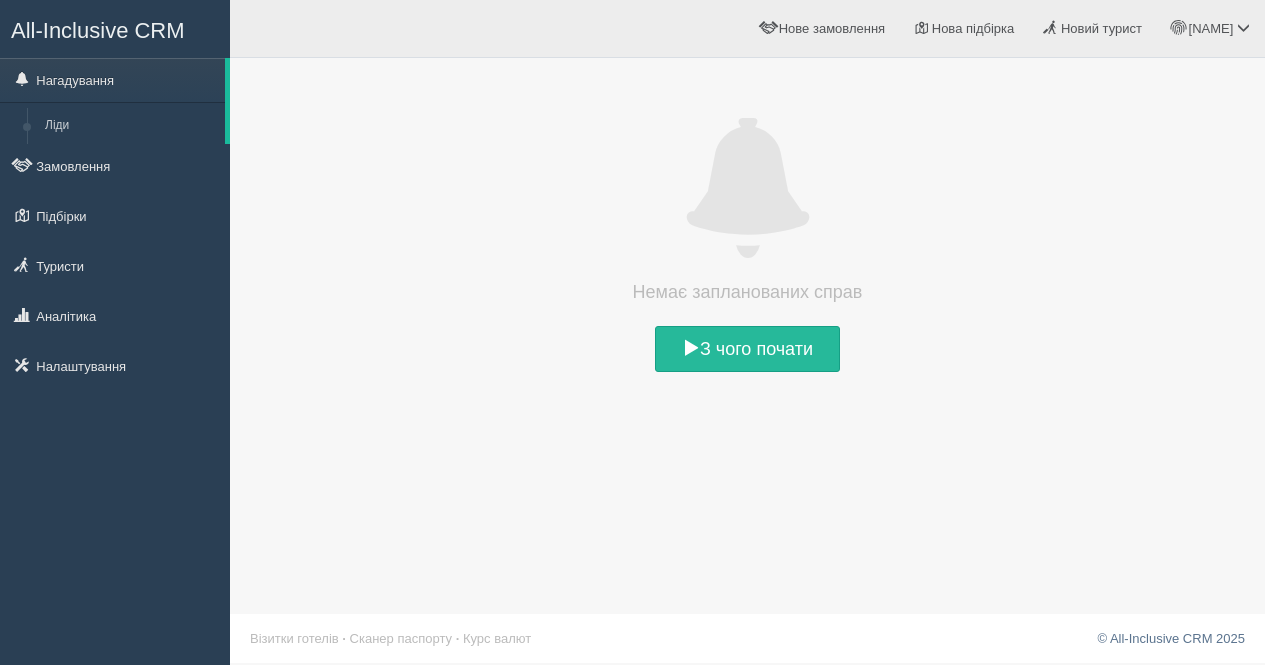 scroll, scrollTop: 0, scrollLeft: 0, axis: both 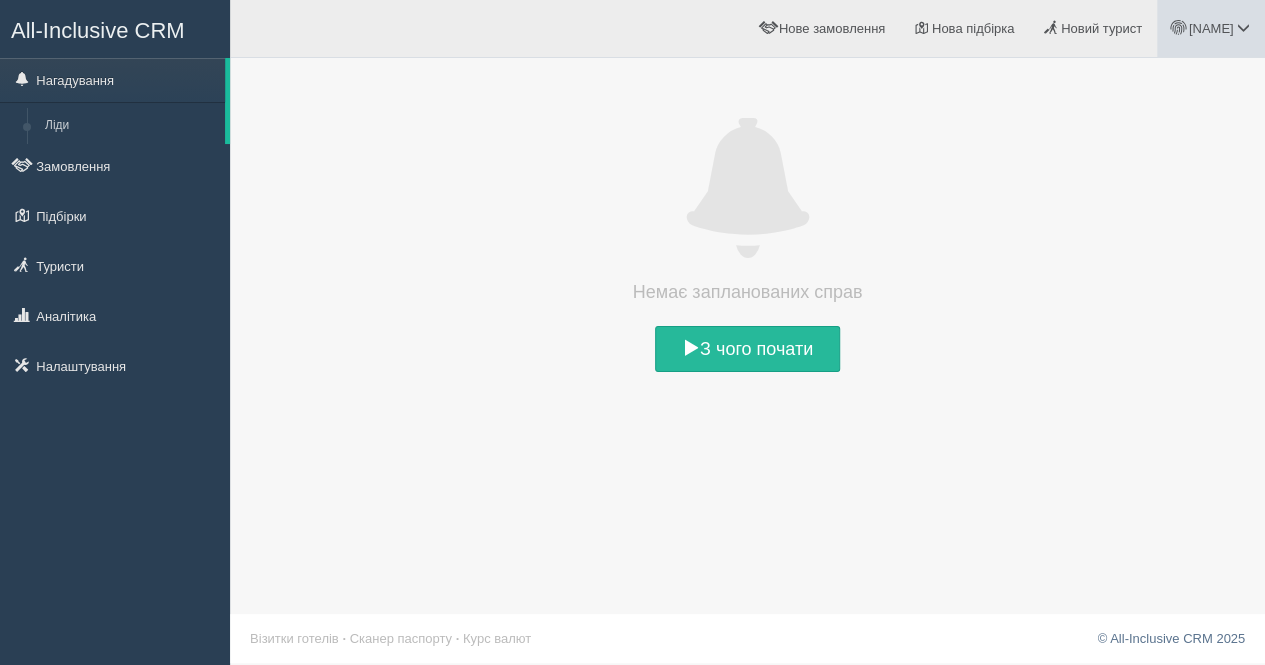 click at bounding box center (1243, 27) 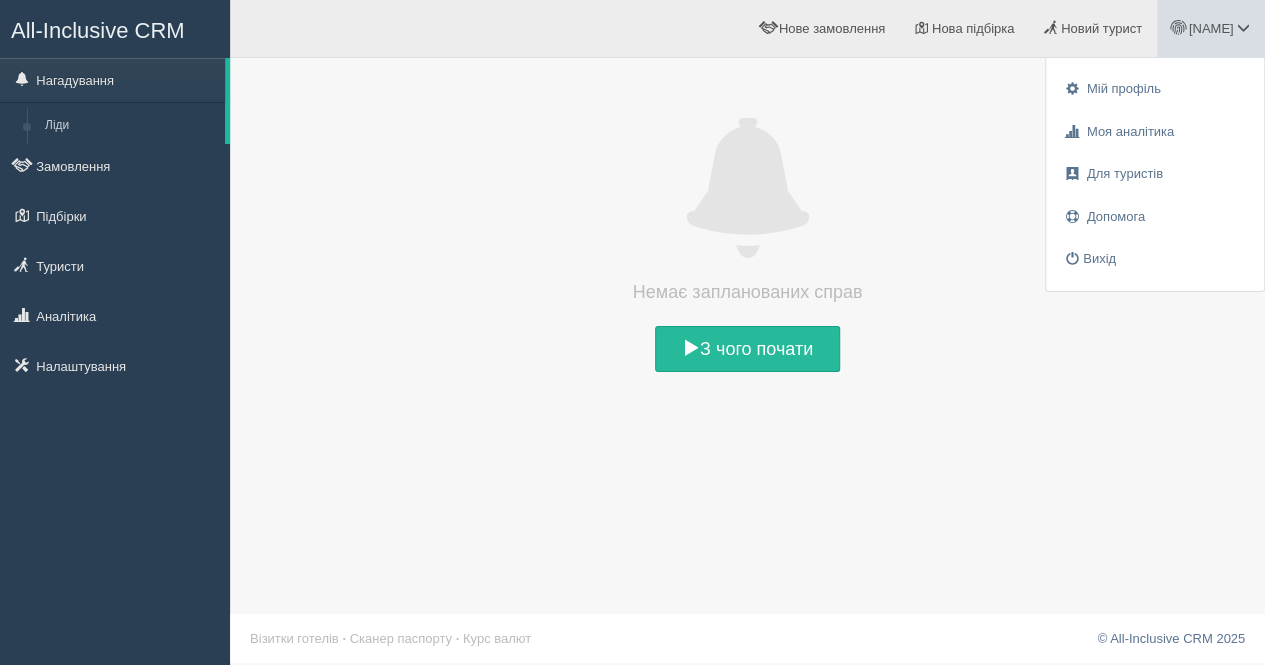 click at bounding box center [1243, 27] 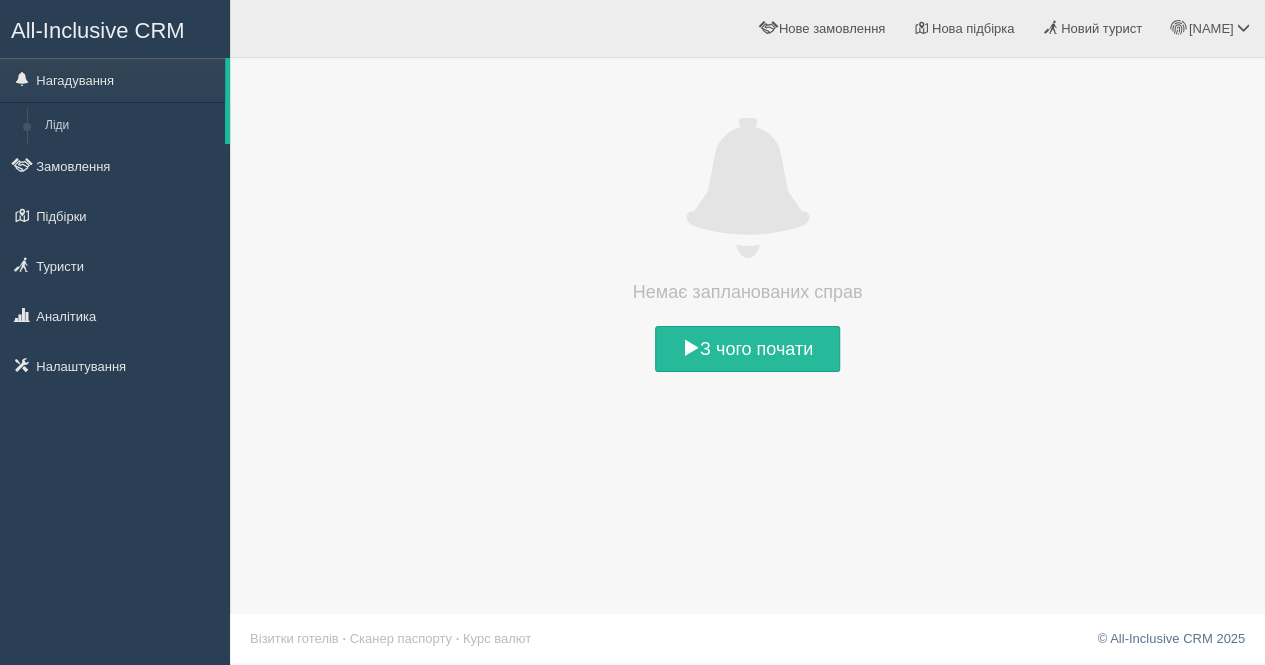 click at bounding box center (747, 189) 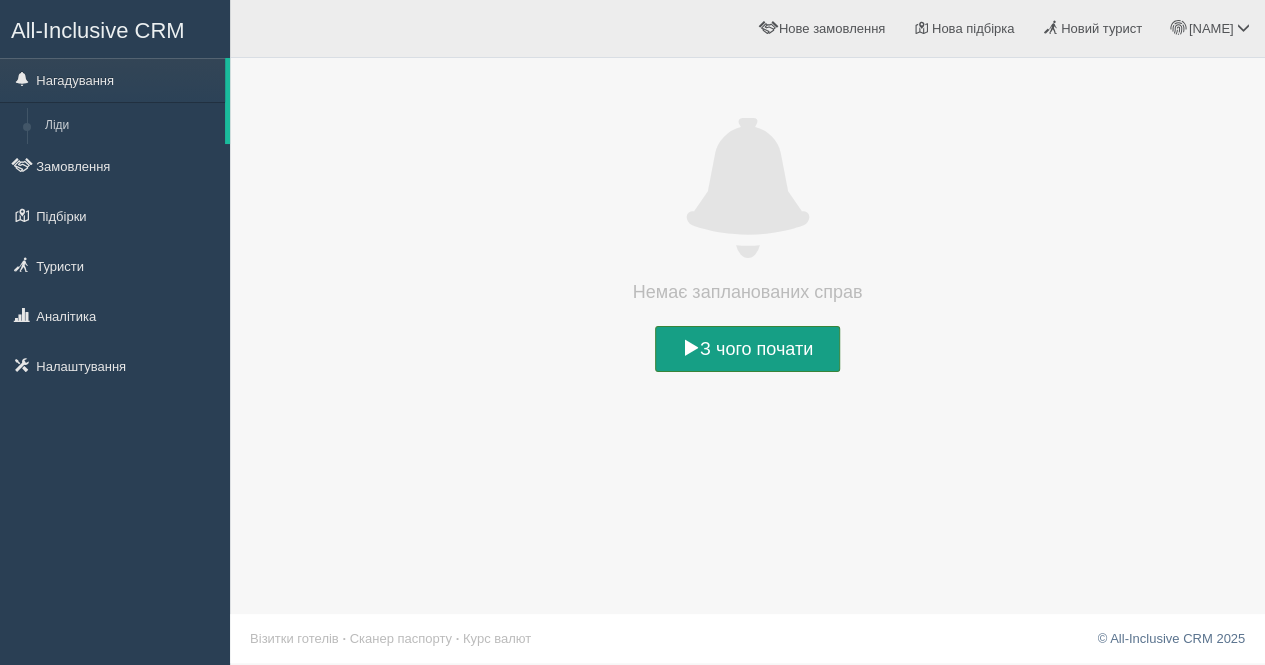 drag, startPoint x: 748, startPoint y: 382, endPoint x: 742, endPoint y: 352, distance: 30.594116 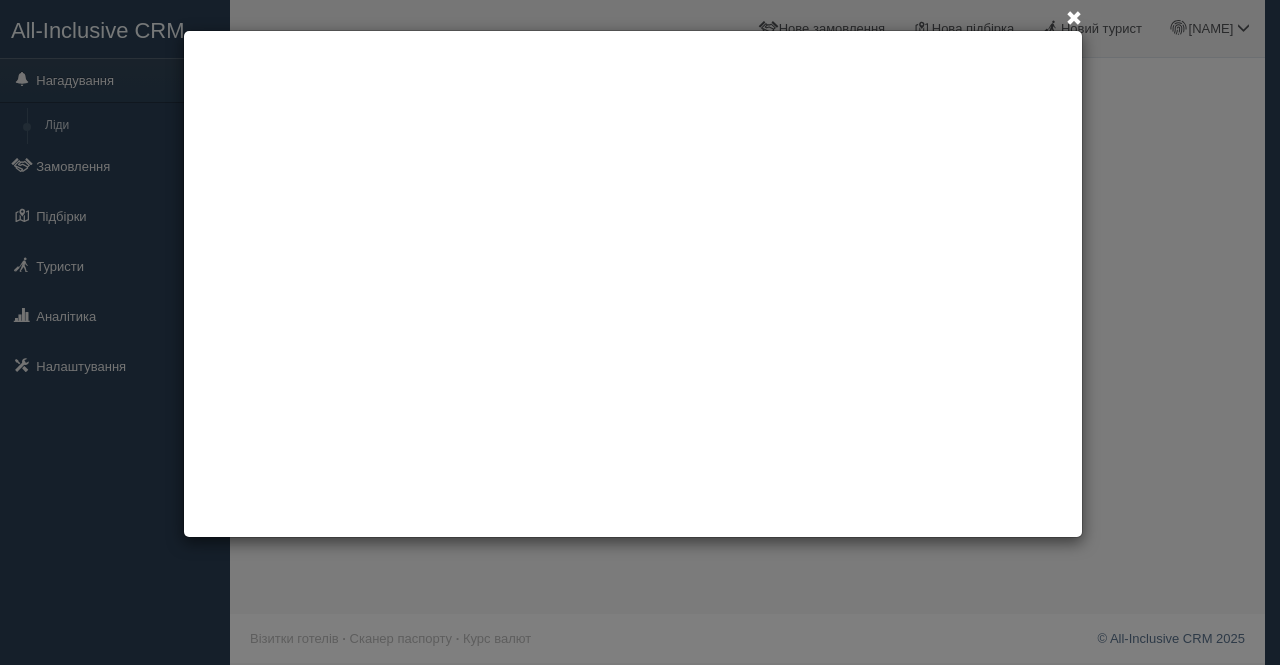 click at bounding box center [1074, 19] 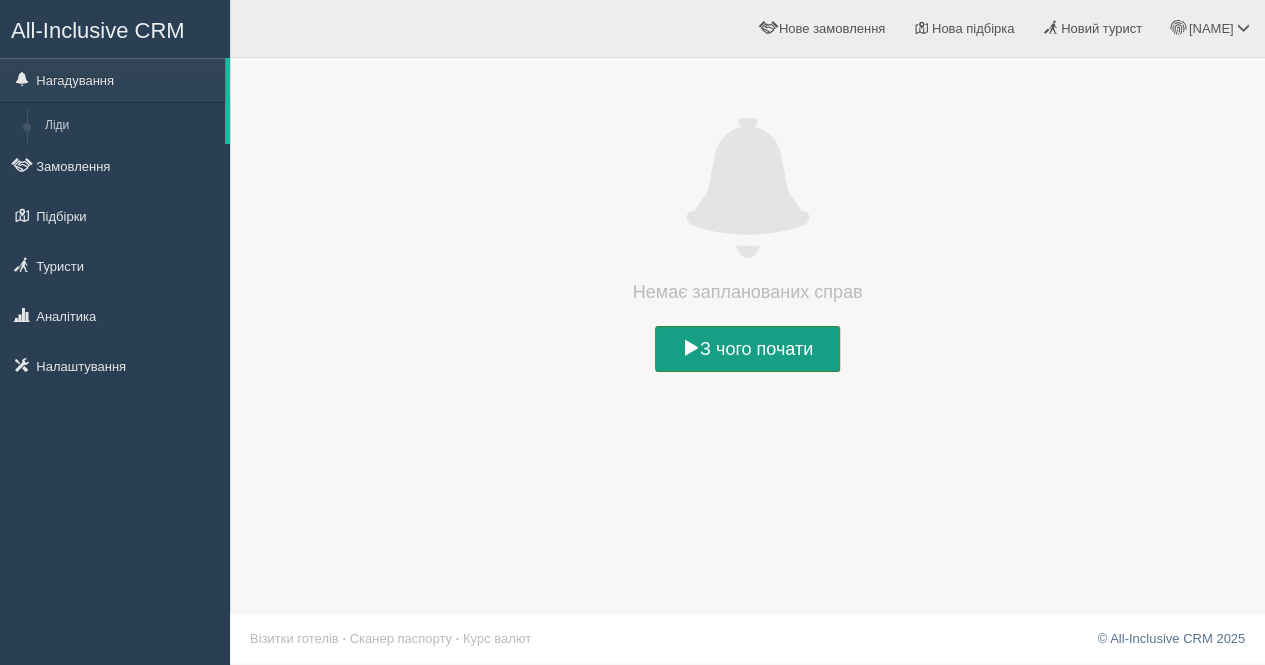 click on "З чого почати" at bounding box center [747, 349] 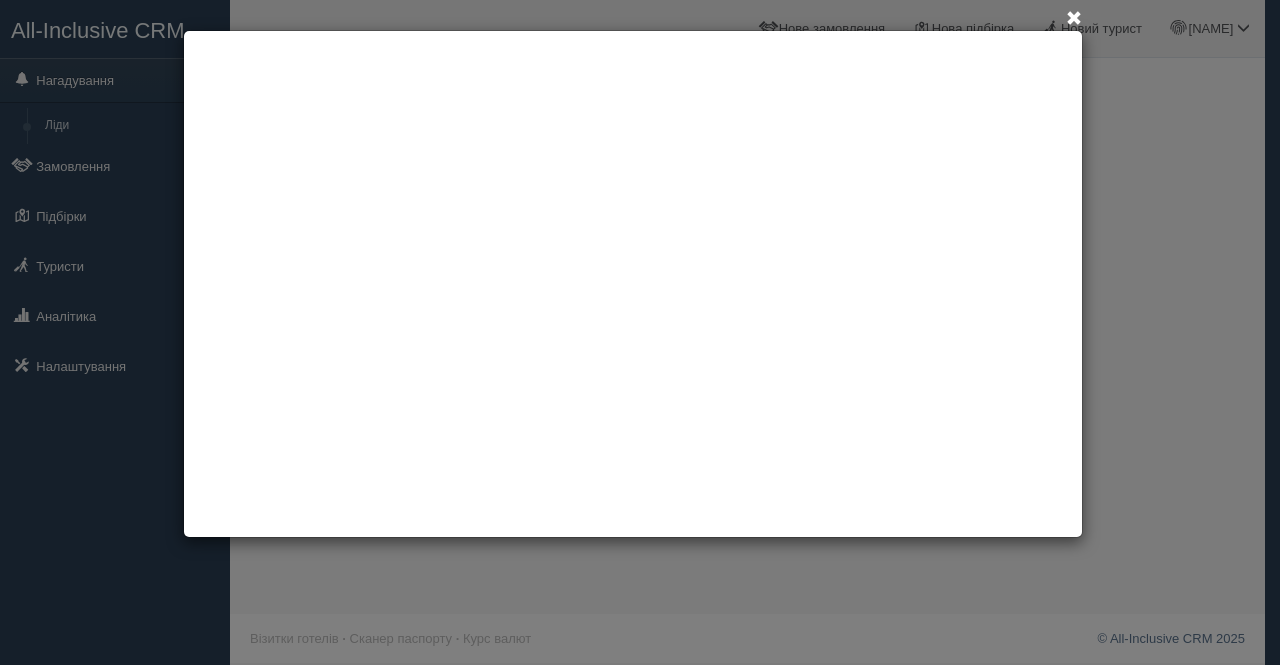 click at bounding box center [1074, 19] 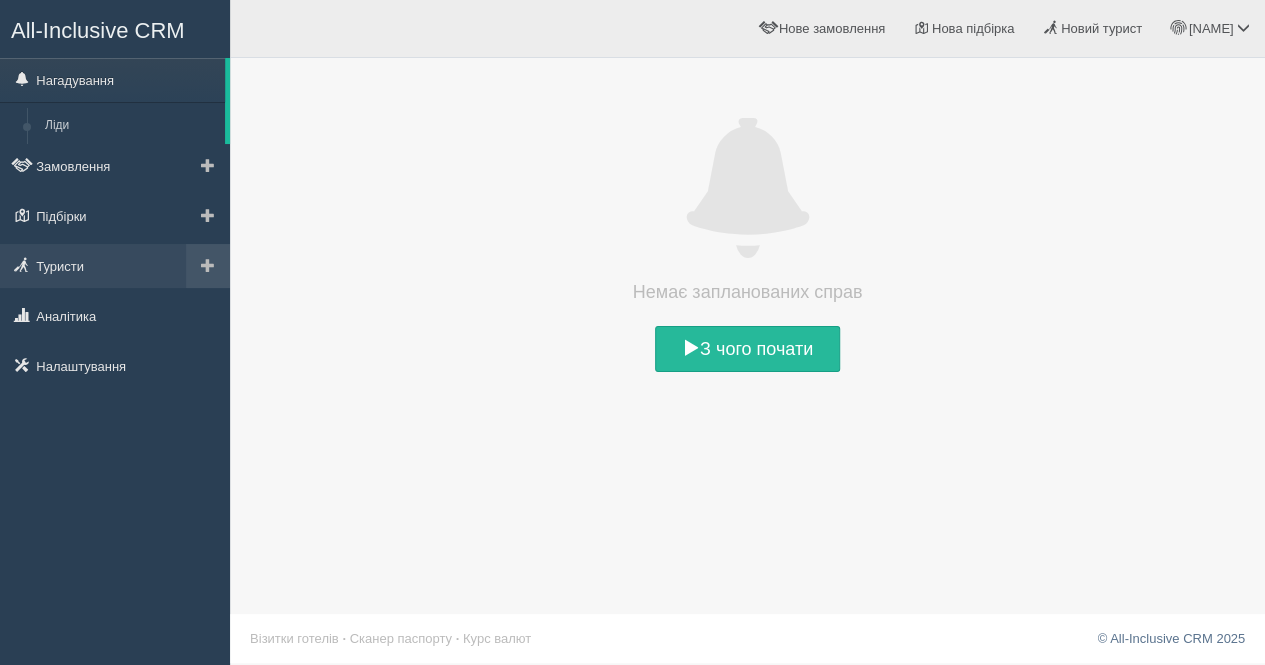 click at bounding box center [208, 165] 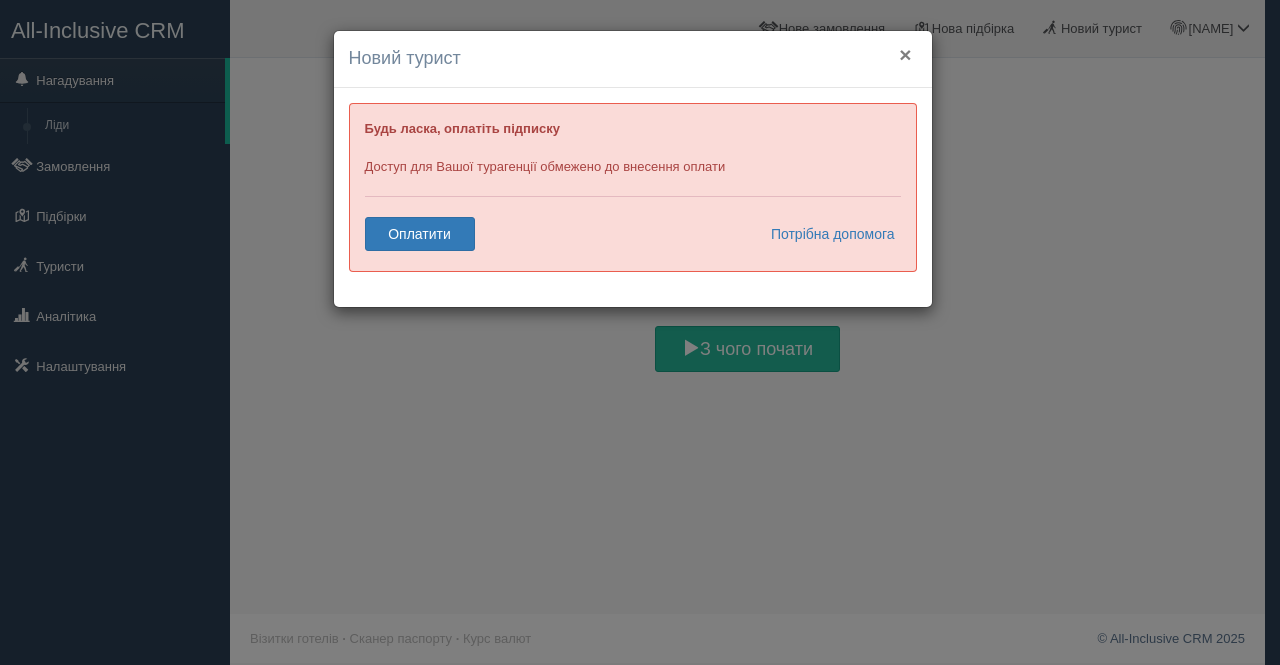 click on "×" at bounding box center (905, 54) 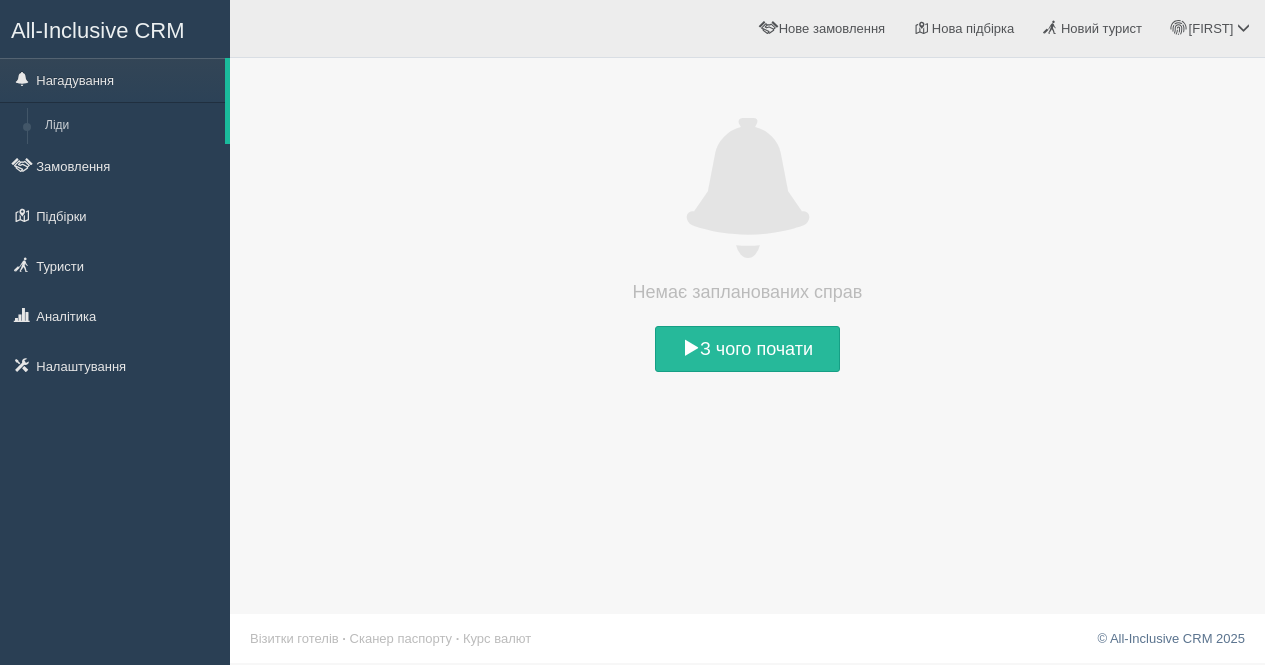 scroll, scrollTop: 0, scrollLeft: 0, axis: both 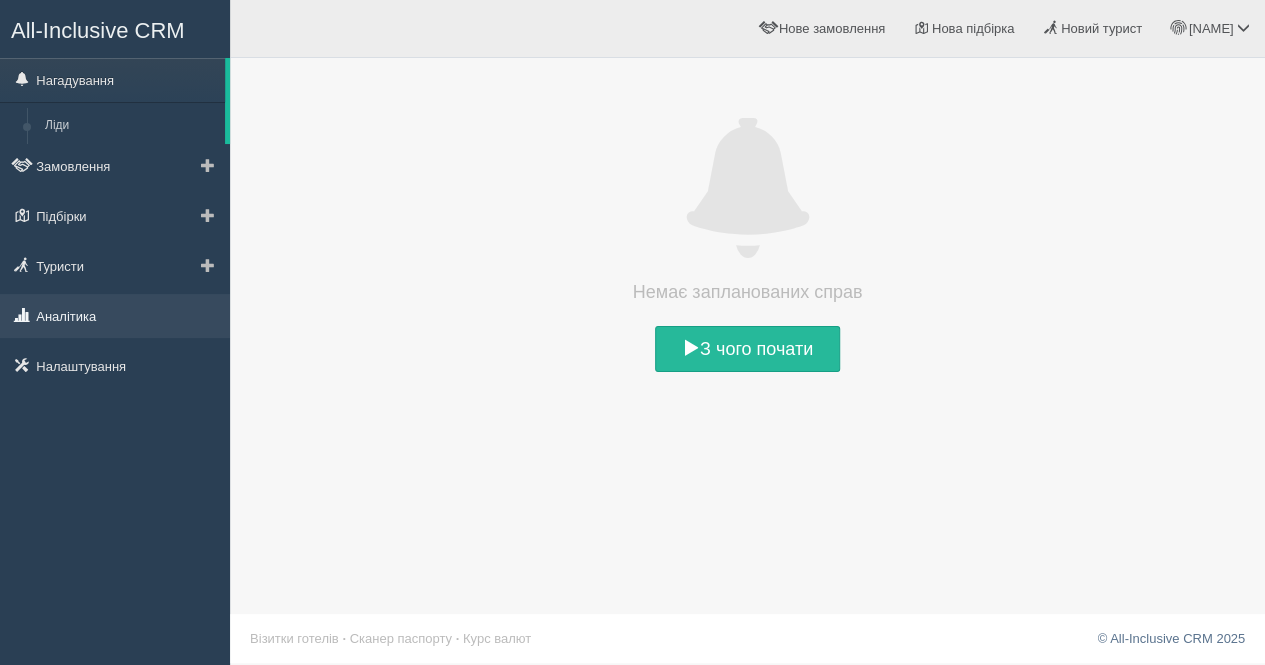 drag, startPoint x: 228, startPoint y: 120, endPoint x: 214, endPoint y: 330, distance: 210.46616 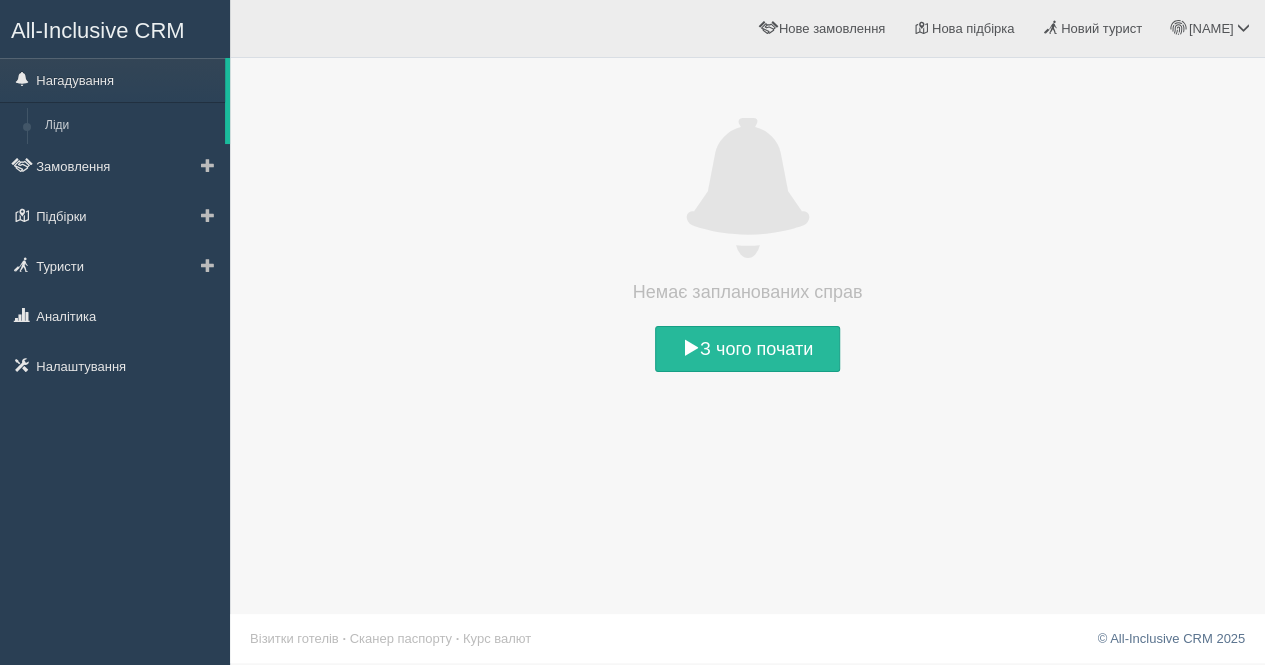 drag, startPoint x: 281, startPoint y: 221, endPoint x: 226, endPoint y: 91, distance: 141.15594 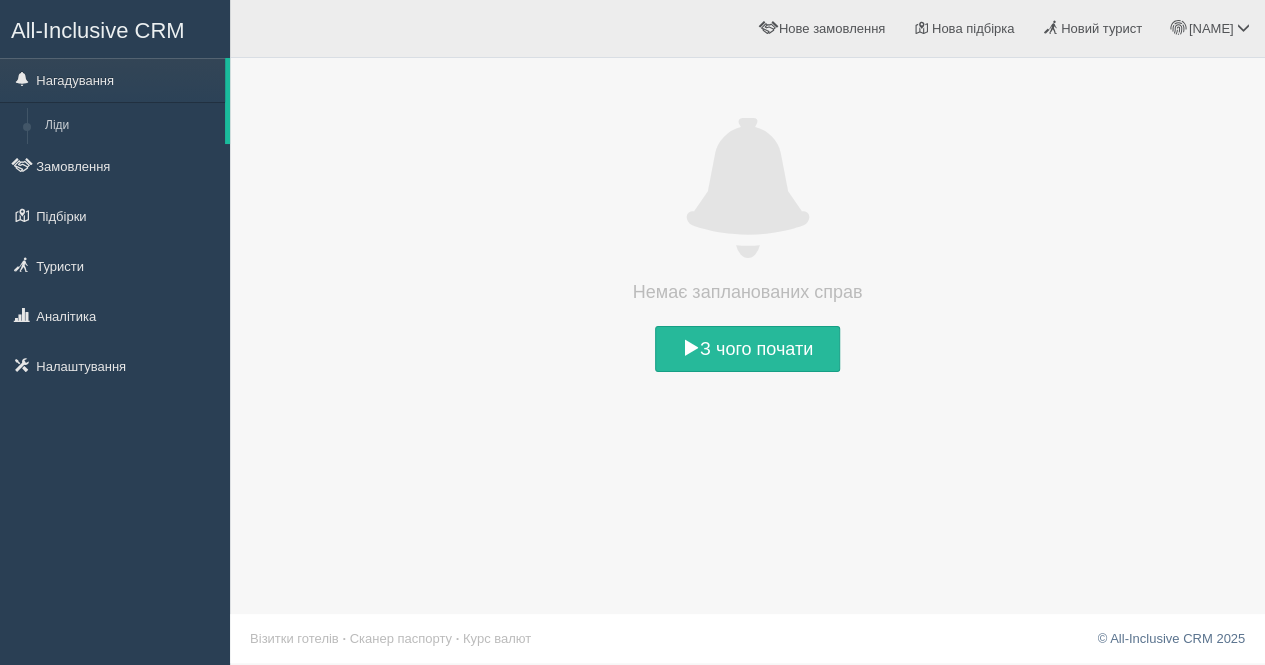 click at bounding box center [747, 189] 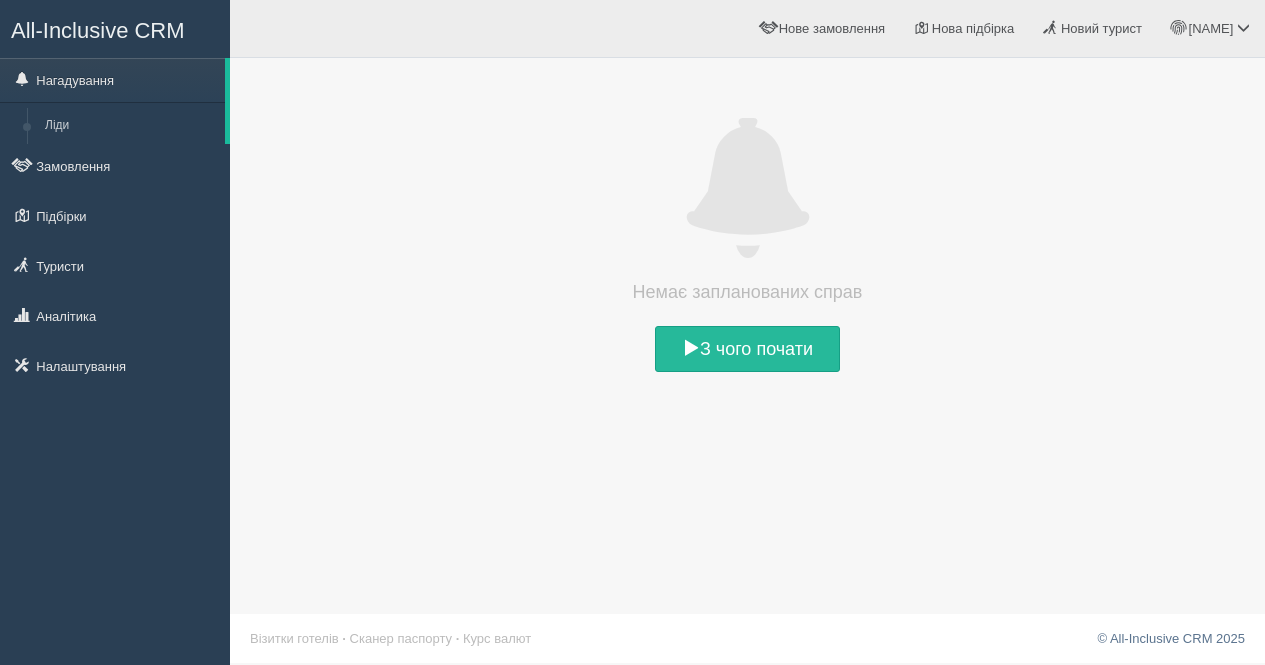 scroll, scrollTop: 0, scrollLeft: 0, axis: both 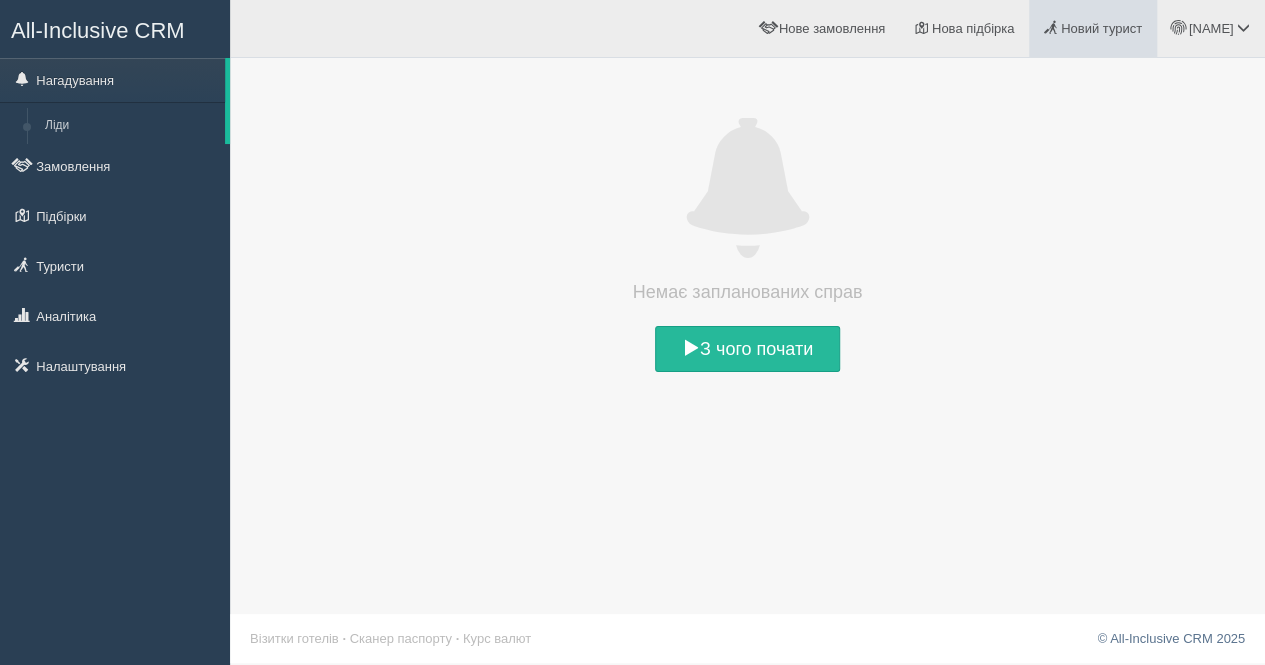 click on "Новий турист" at bounding box center [1093, 28] 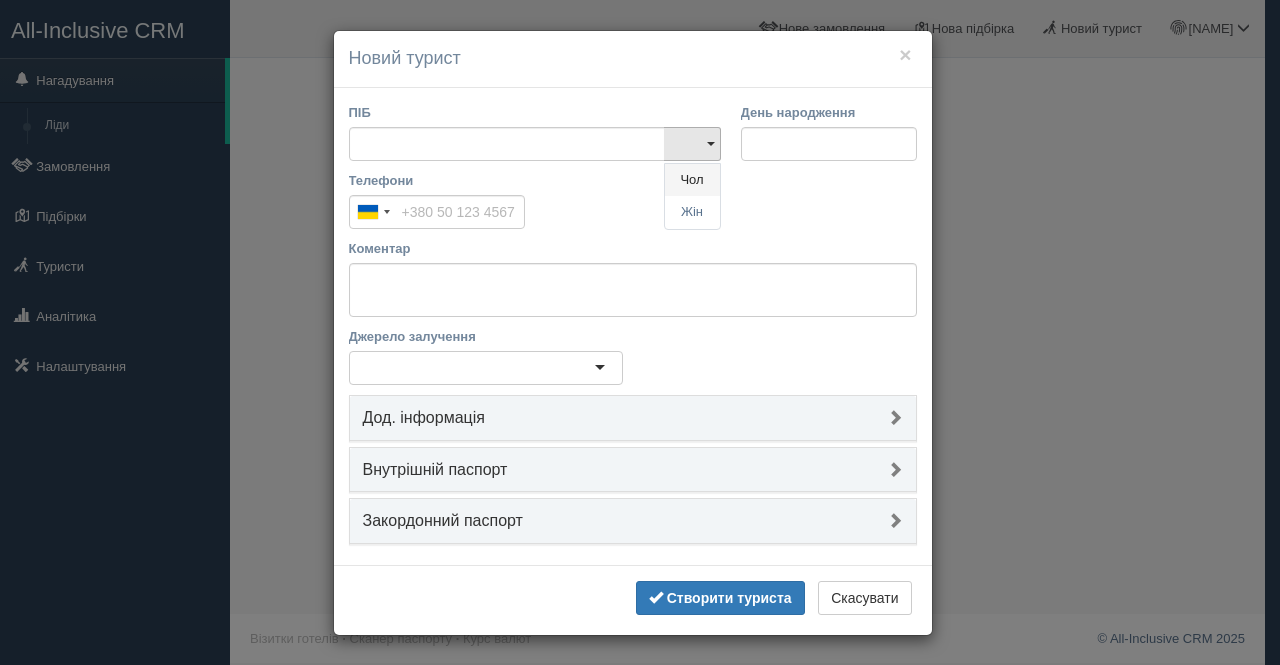 click on "Чол" at bounding box center (692, 180) 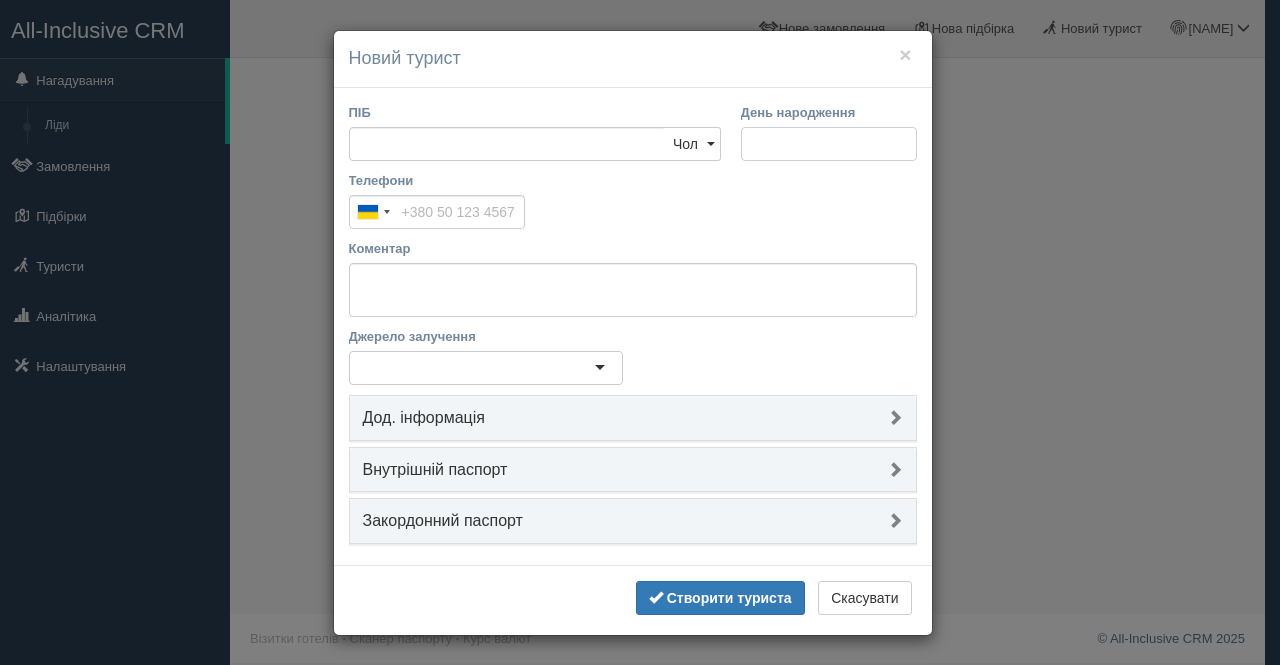 click on "День народження" at bounding box center [829, 144] 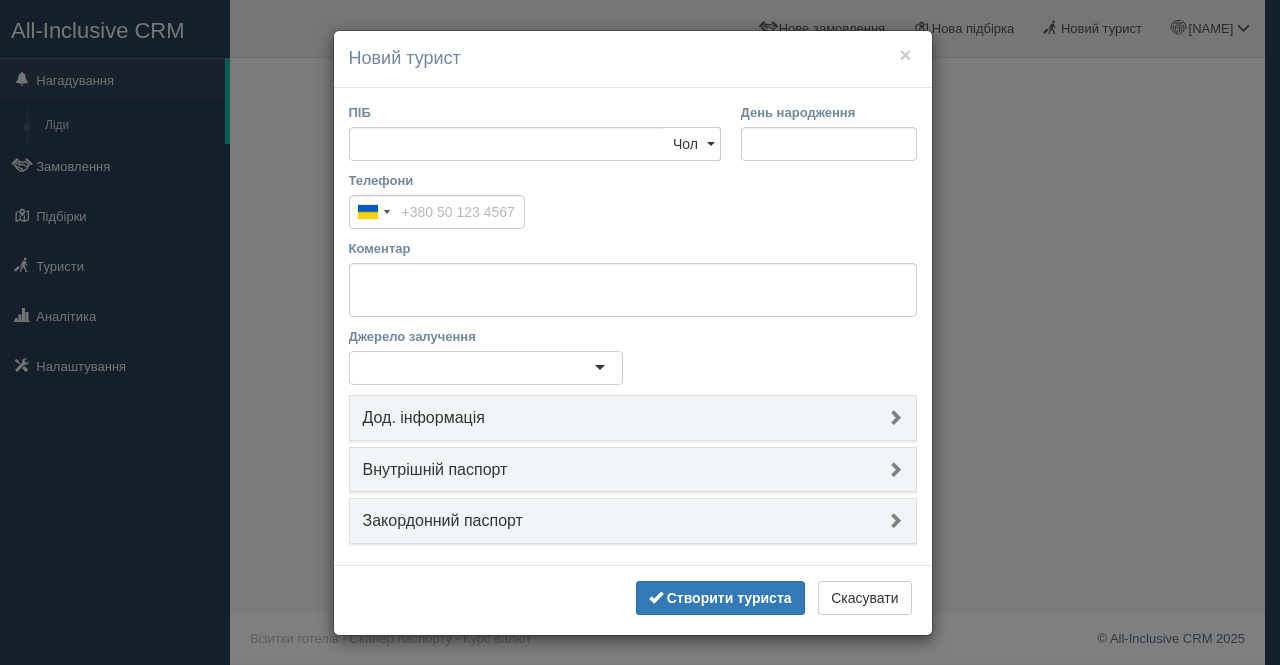 click at bounding box center [829, 180] 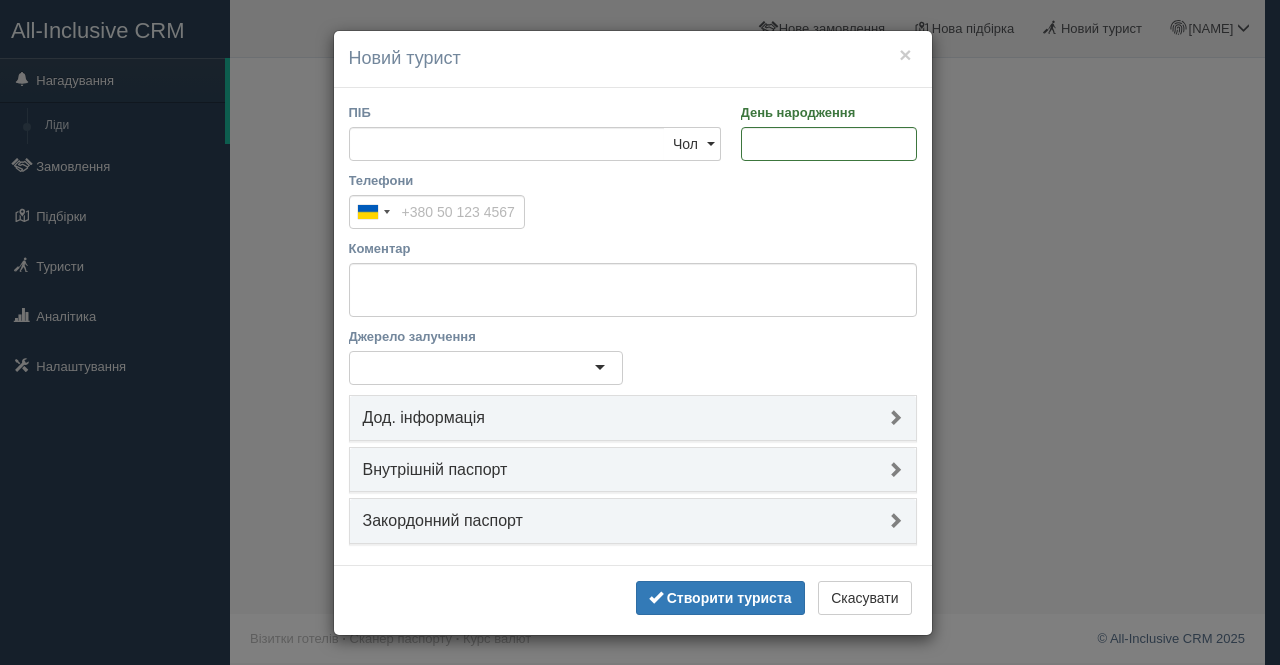 click on "ПІБ
Чол
Жін
Чол
Чол
Жін" at bounding box center (535, 137) 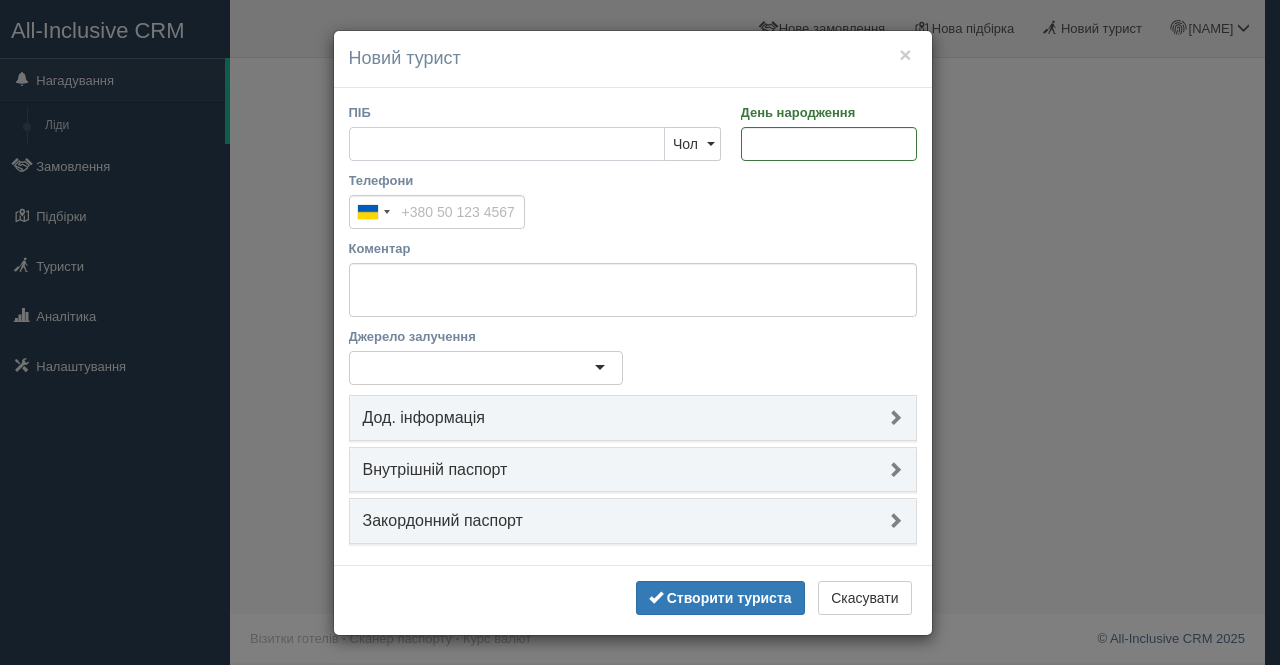 click on "ПІБ" at bounding box center (507, 144) 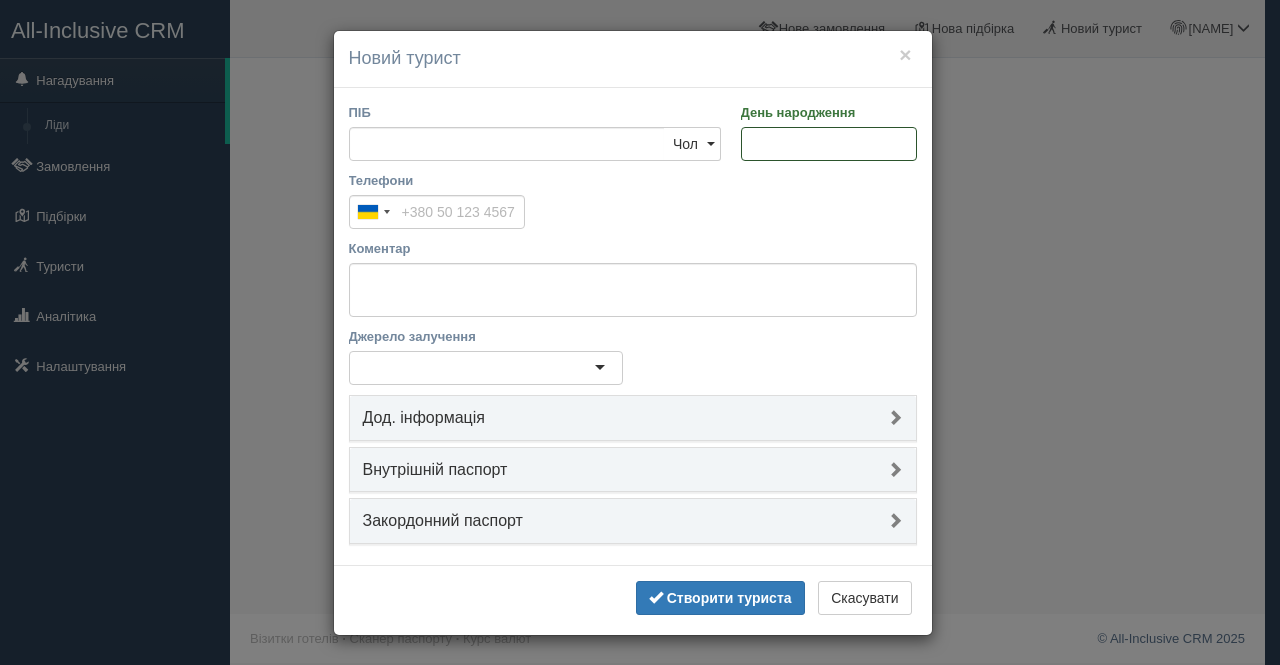 click on "День народження" at bounding box center [829, 144] 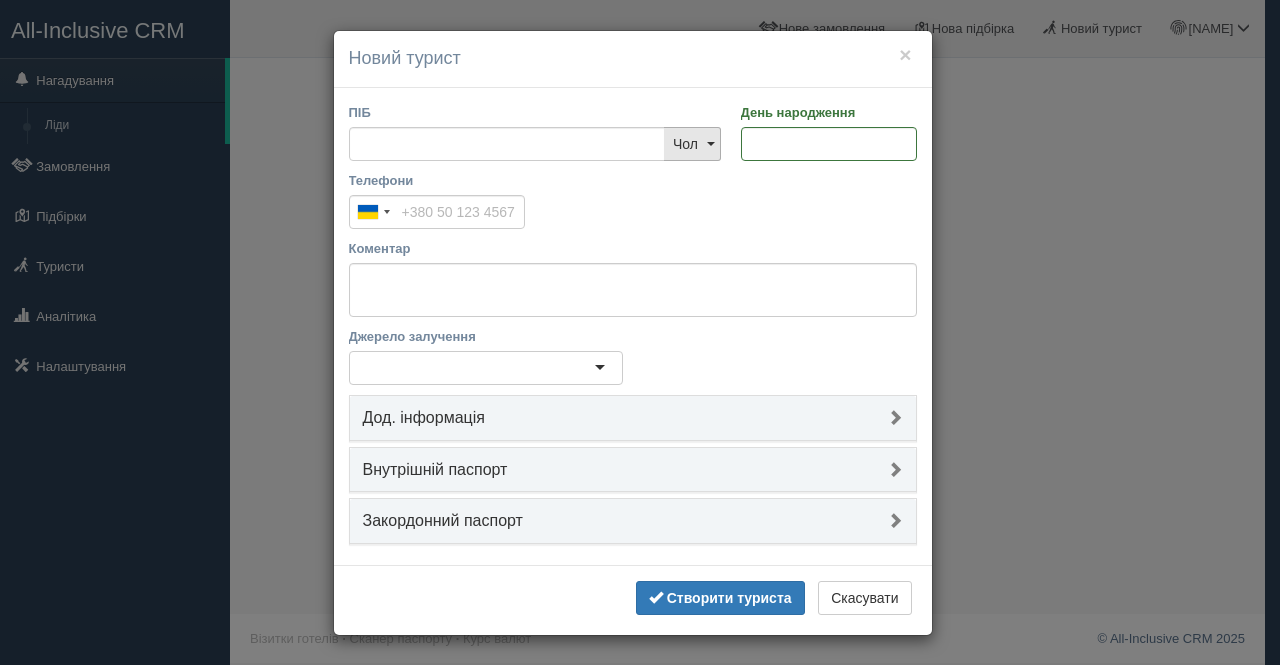 click on "Чол" at bounding box center (692, 144) 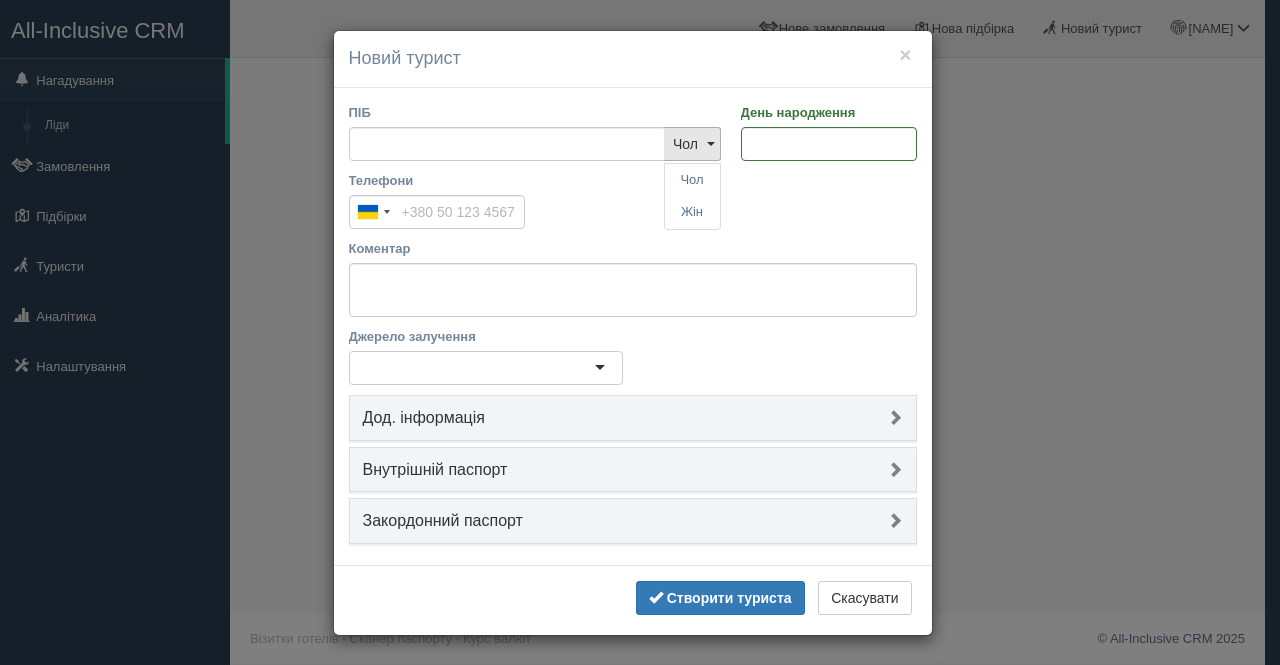 click on "Телефони
[COUNTRY] +[PHONE_CODE] 244 results found Afghanistan +93 Albania +355 Algeria +213 American Samoa +1 Andorra +376 Angola +244 Anguilla +1 Antigua & Barbuda +1 Argentina +54 Armenia +374 Aruba +297 Ascension Island +247 Australia +61 Austria +43 Azerbaijan +994 Bahamas +1 Bahrain +973 Bangladesh +880 Barbados +1 Belarus +375 Belgium +32 Belize +501 Benin +229 Bermuda +1 Bhutan +975 Bolivia +591 Bosnia & Herzegovina +387 Botswana +267 Brazil +55 British Indian Ocean Territory +246 British Virgin Islands +1 Brunei +673 Bulgaria +359 Burkina Faso +226 Burundi +257 Cambodia +855 Cameroon +237 Canada +1 Cape Verde +238 Caribbean Netherlands +599 Cayman Islands +1 Central African Republic +236 Chad +235 Chile +56 China +86 Christmas Island +61 Cocos (Keeling) Islands +61 Colombia +57 Comoros +269 Congo - Brazzaville +242 Congo - Kinshasa +243 Cook Islands +682 Costa Rica +506 Croatia +385 Cuba +53 Curaçao +599 Cyprus +357 Czechia +420 Côte d’Ivoire +225 Denmark +45" at bounding box center (633, 205) 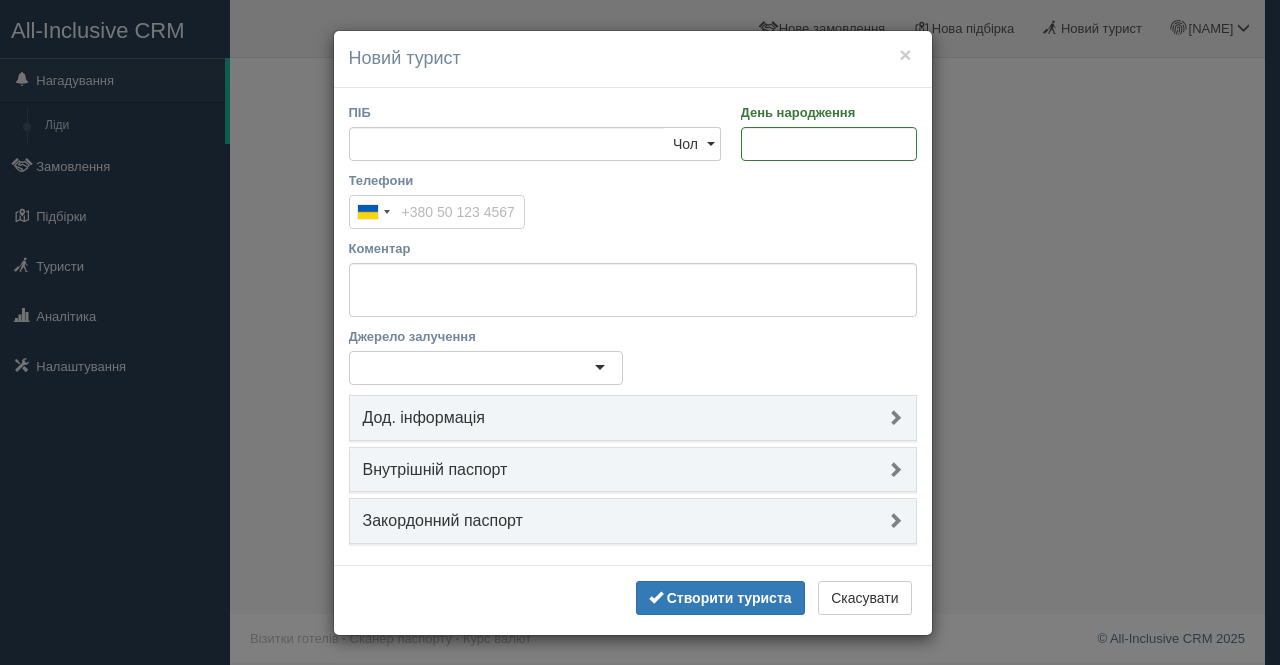 click on "Телефони" at bounding box center (437, 212) 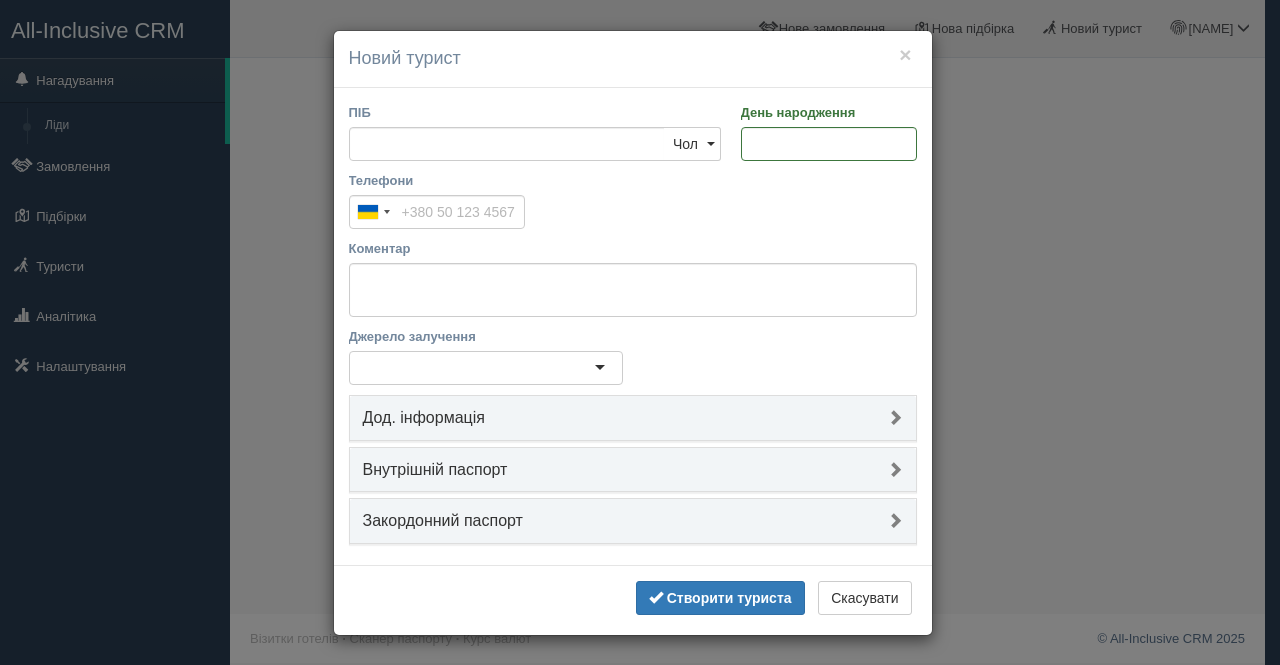 click on "Телефони
[COUNTRY] +[PHONE_CODE] 244 results found Afghanistan +93 Albania +355 Algeria +213 American Samoa +1 Andorra +376 Angola +244 Anguilla +1 Antigua & Barbuda +1 Argentina +54 Armenia +374 Aruba +297 Ascension Island +247 Australia +61 Austria +43 Azerbaijan +994 Bahamas +1 Bahrain +973 Bangladesh +880 Barbados +1 Belarus +375 Belgium +32 Belize +501 Benin +229 Bermuda +1 Bhutan +975 Bolivia +591 Bosnia & Herzegovina +387 Botswana +267 Brazil +55 British Indian Ocean Territory +246 British Virgin Islands +1 Brunei +673 Bulgaria +359 Burkina Faso +226 Burundi +257 Cambodia +855 Cameroon +237 Canada +1 Cape Verde +238 Caribbean Netherlands +599 Cayman Islands +1 Central African Republic +236 Chad +235 Chile +56 China +86 Christmas Island +61 Cocos (Keeling) Islands +61 Colombia +57 Comoros +269 Congo - Brazzaville +242 Congo - Kinshasa +243 Cook Islands +682 Costa Rica +506 Croatia +385 Cuba +53 Curaçao +599 Cyprus +357 Czechia +420 Côte d’Ivoire +225 Denmark +45" at bounding box center [633, 205] 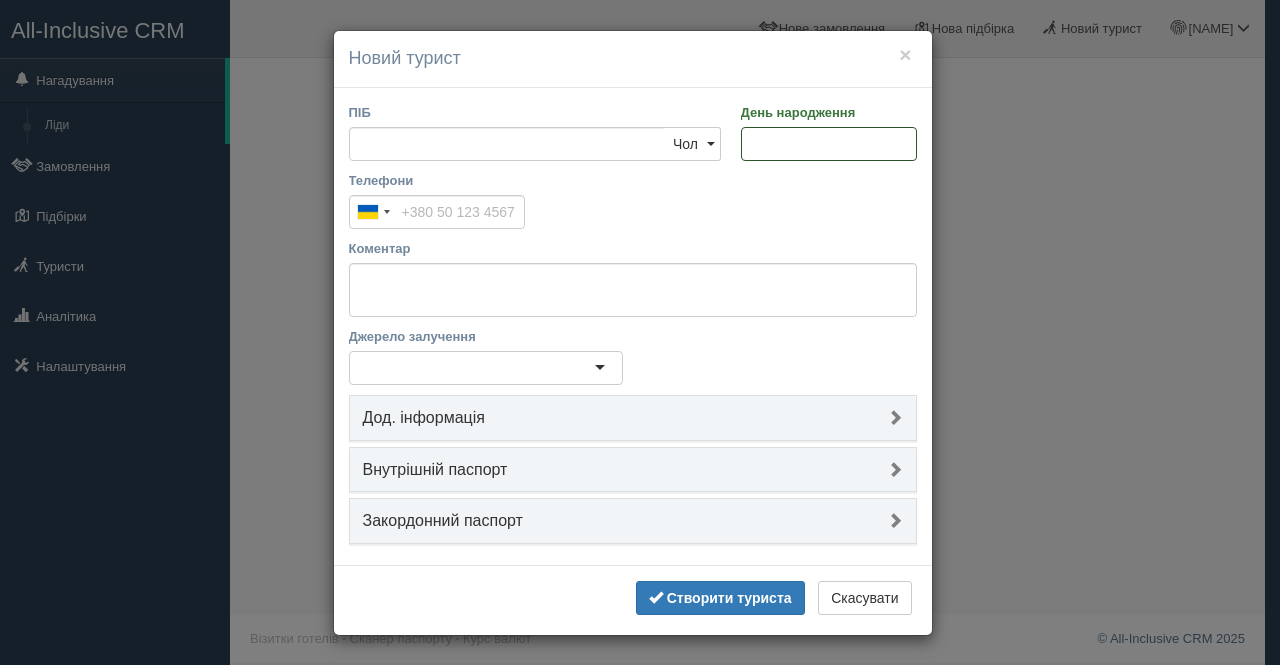click on "День народження" at bounding box center [829, 144] 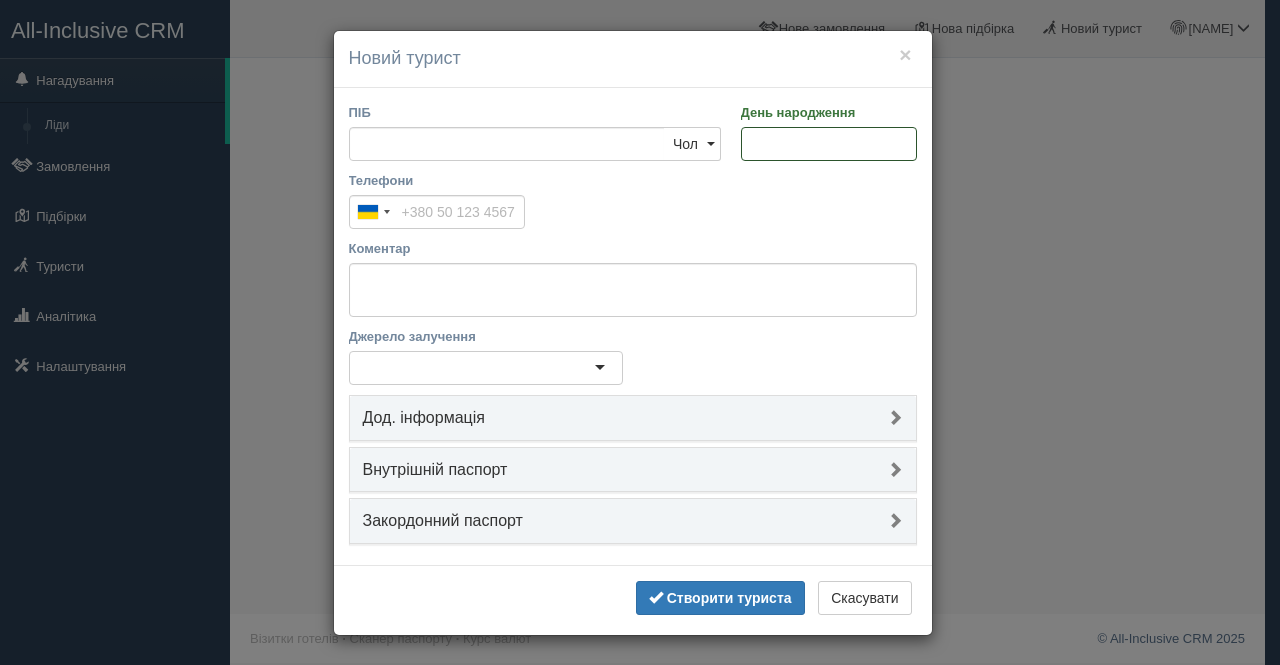 click on "День народження" at bounding box center [829, 144] 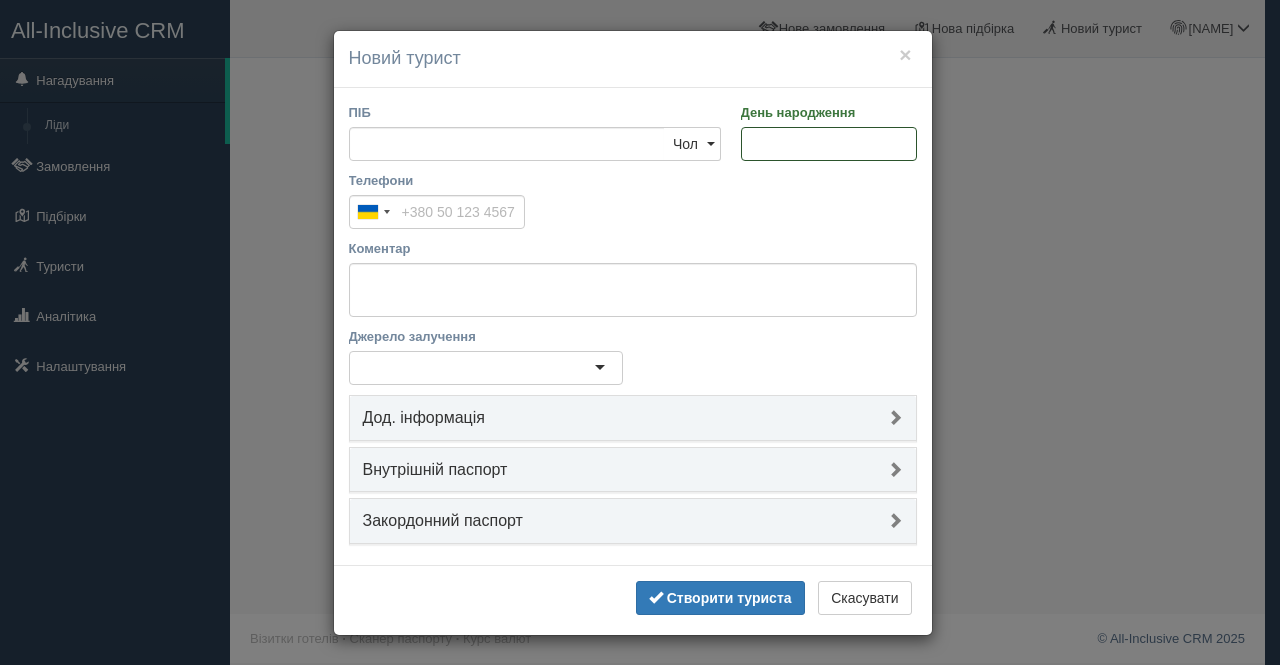 click on "День народження" at bounding box center [829, 144] 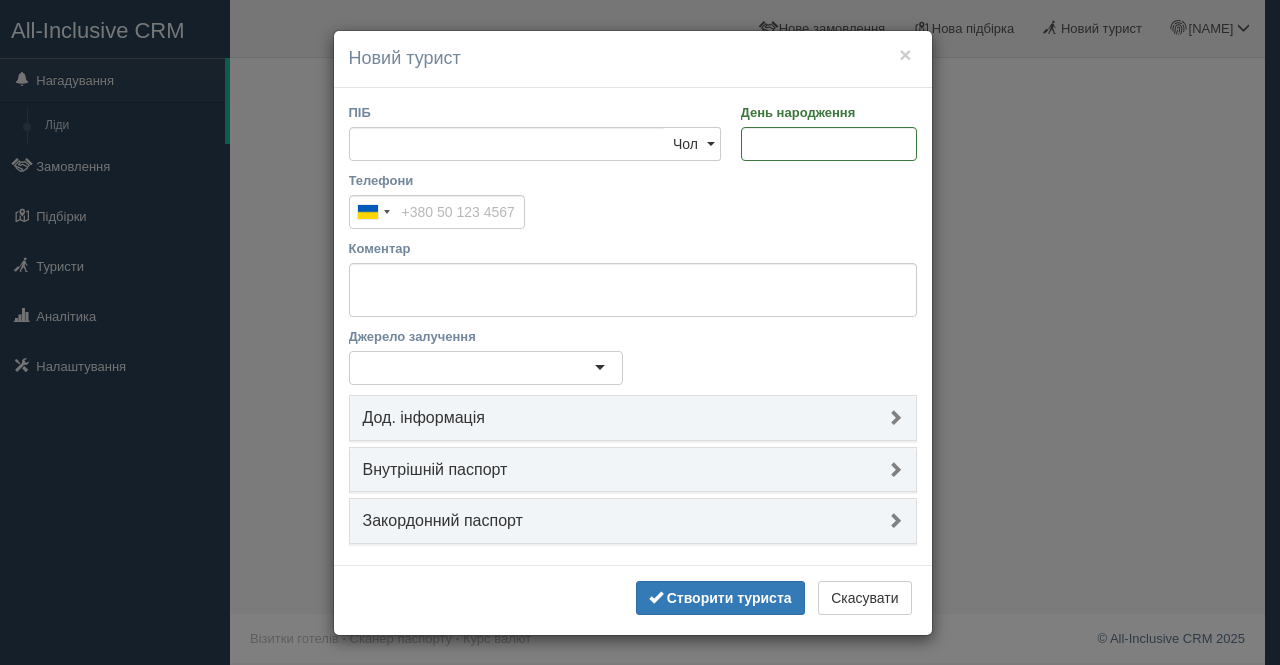 click at bounding box center [829, 180] 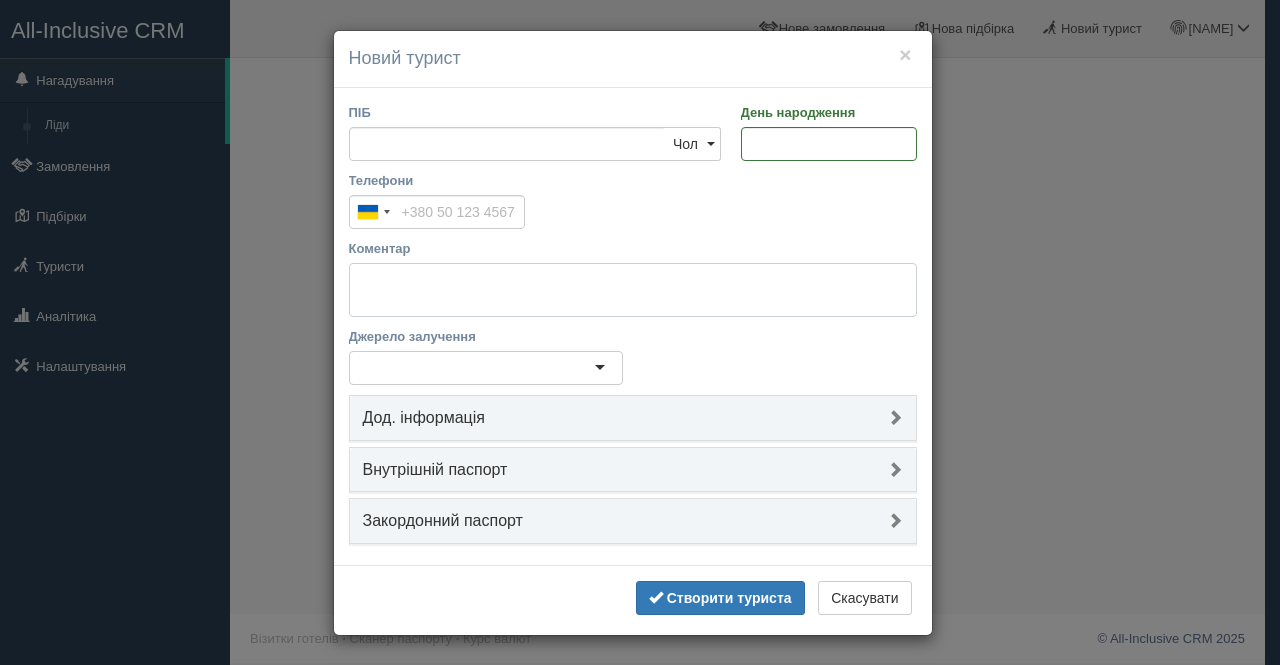 click on "Коментар" at bounding box center [633, 290] 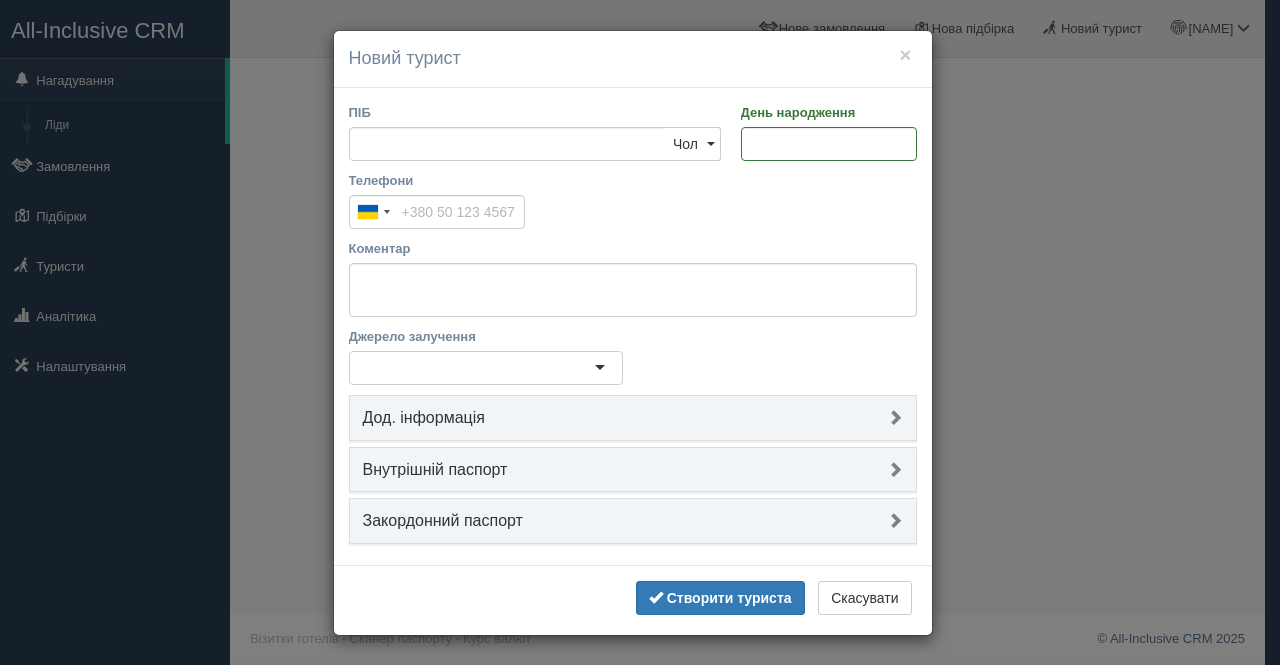 click on "Дод. інформація" at bounding box center (633, 418) 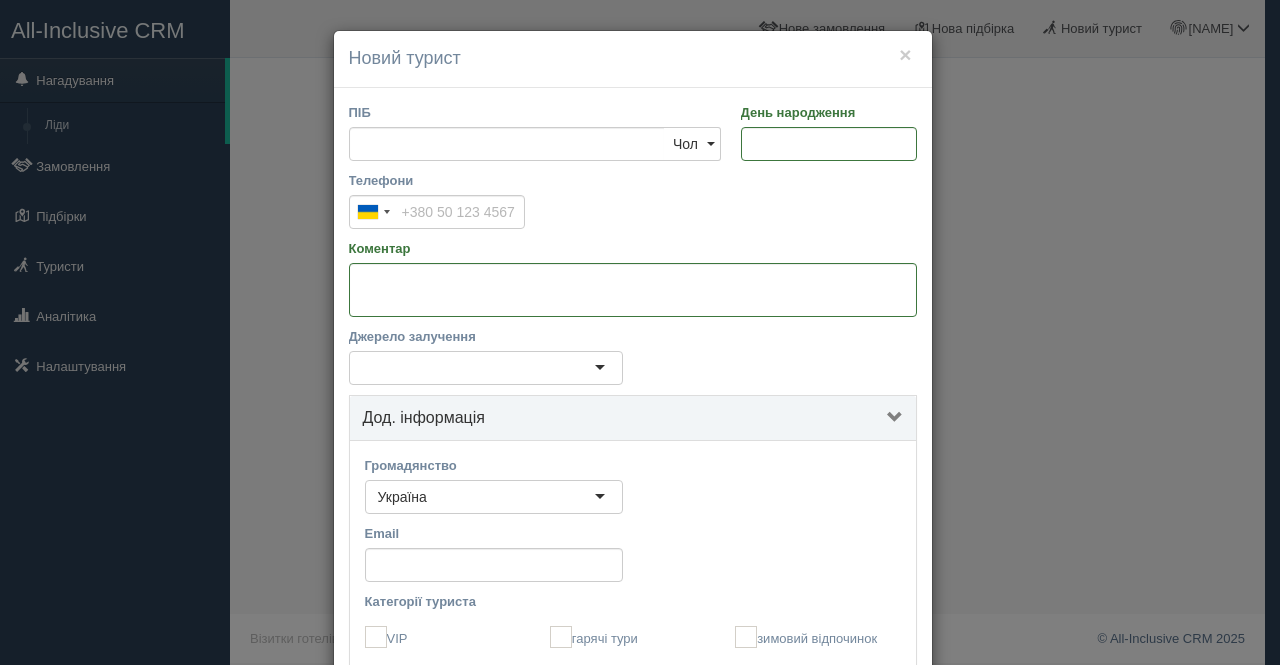 click on "Дод. інформація" at bounding box center [633, 418] 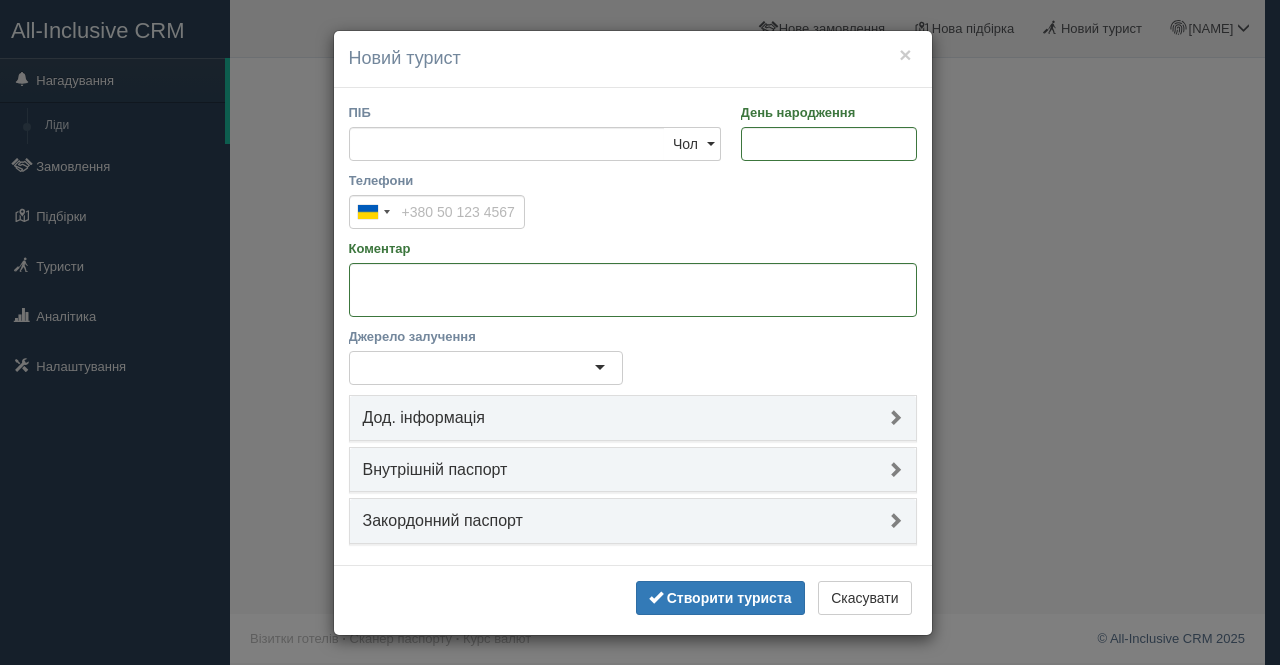 click on "Внутрішній паспорт" at bounding box center (633, 470) 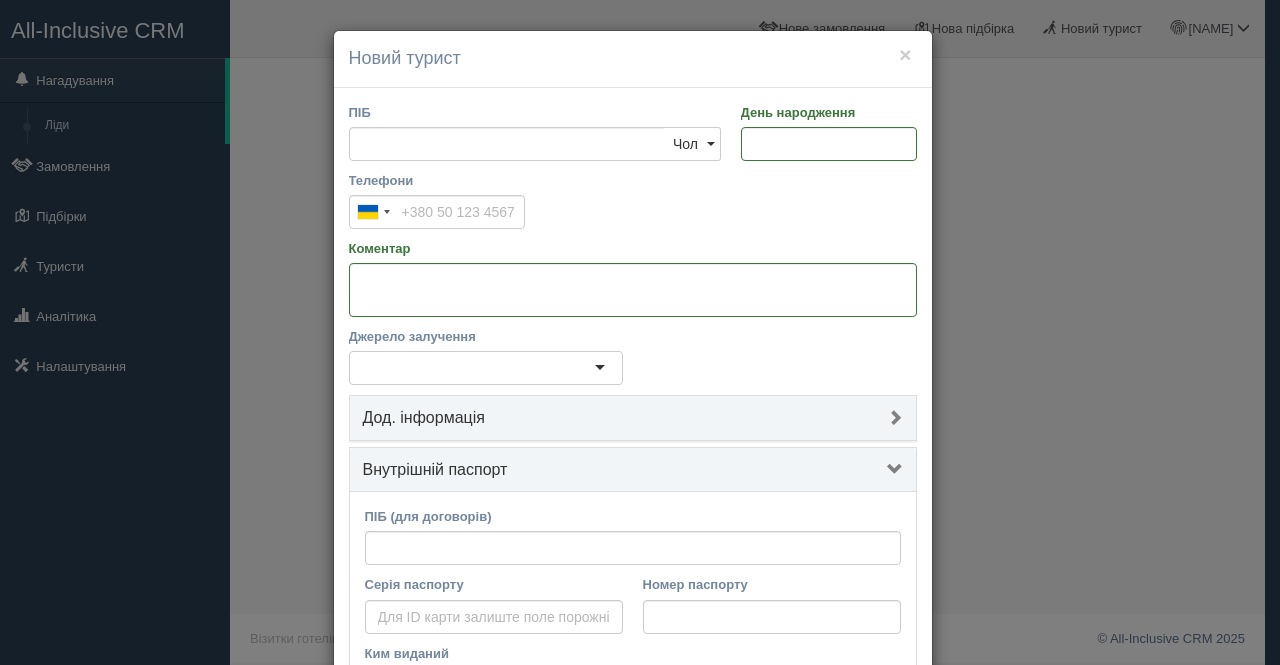 click on "Внутрішній паспорт" at bounding box center [633, 470] 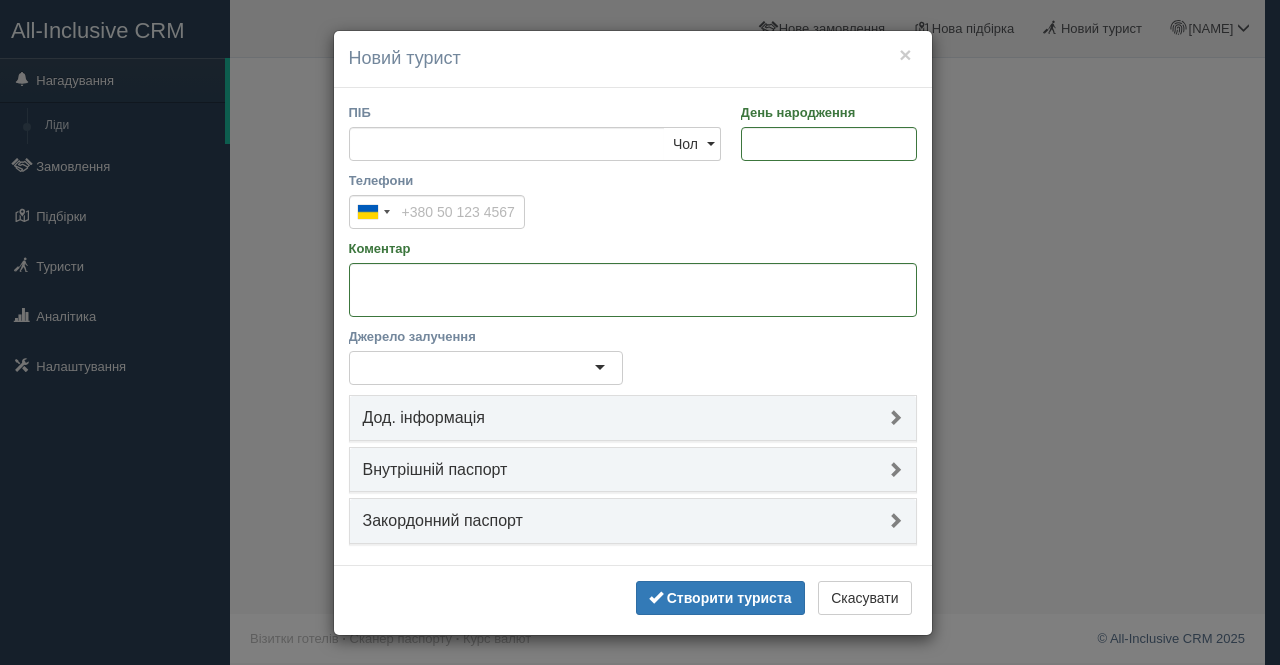 click on "Закордонний паспорт" at bounding box center [633, 521] 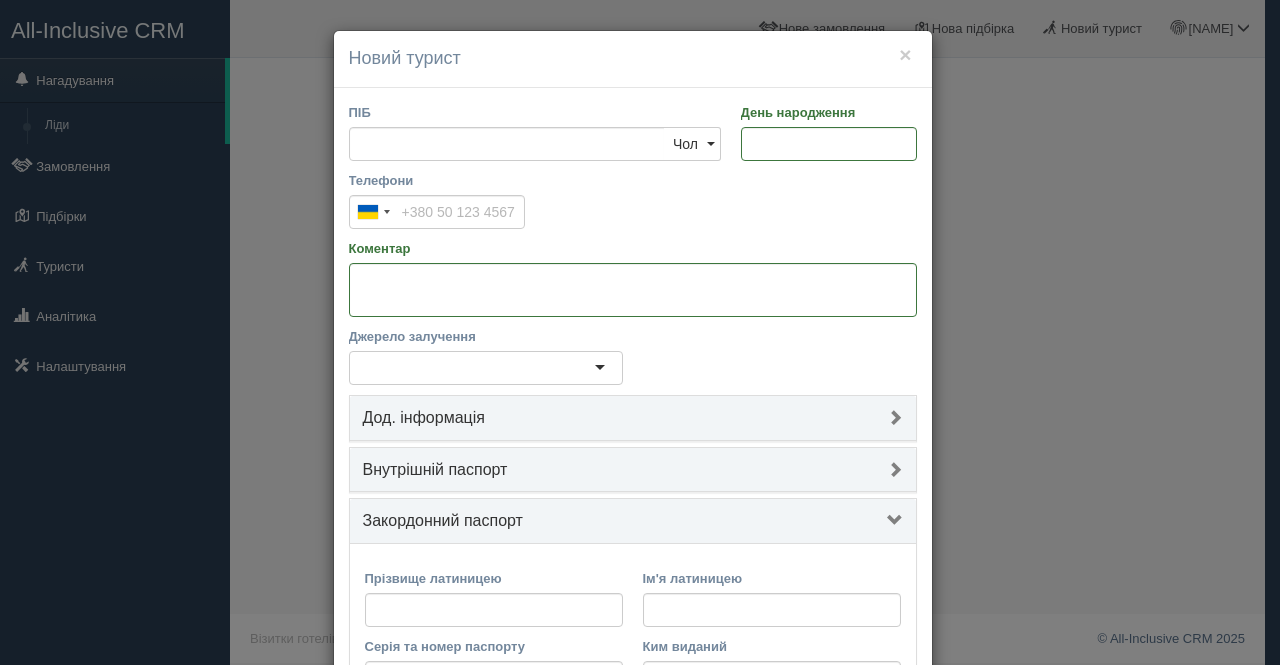 click on "Закордонний паспорт" at bounding box center (633, 521) 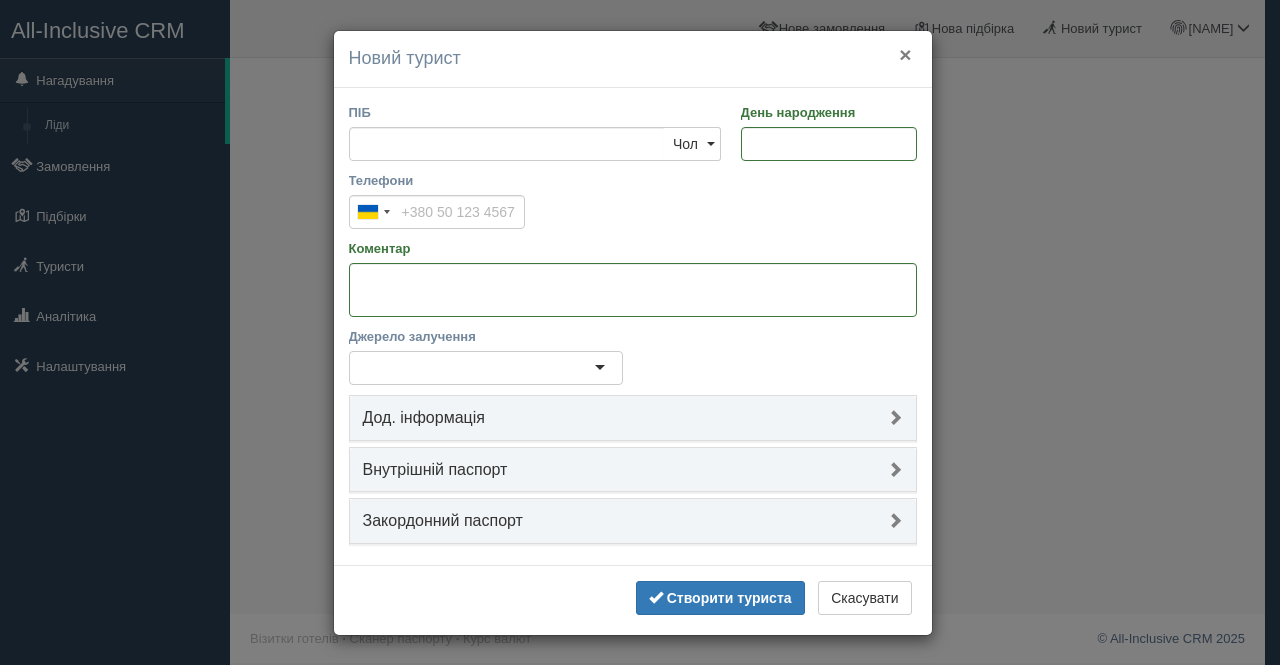 click on "×" at bounding box center (905, 54) 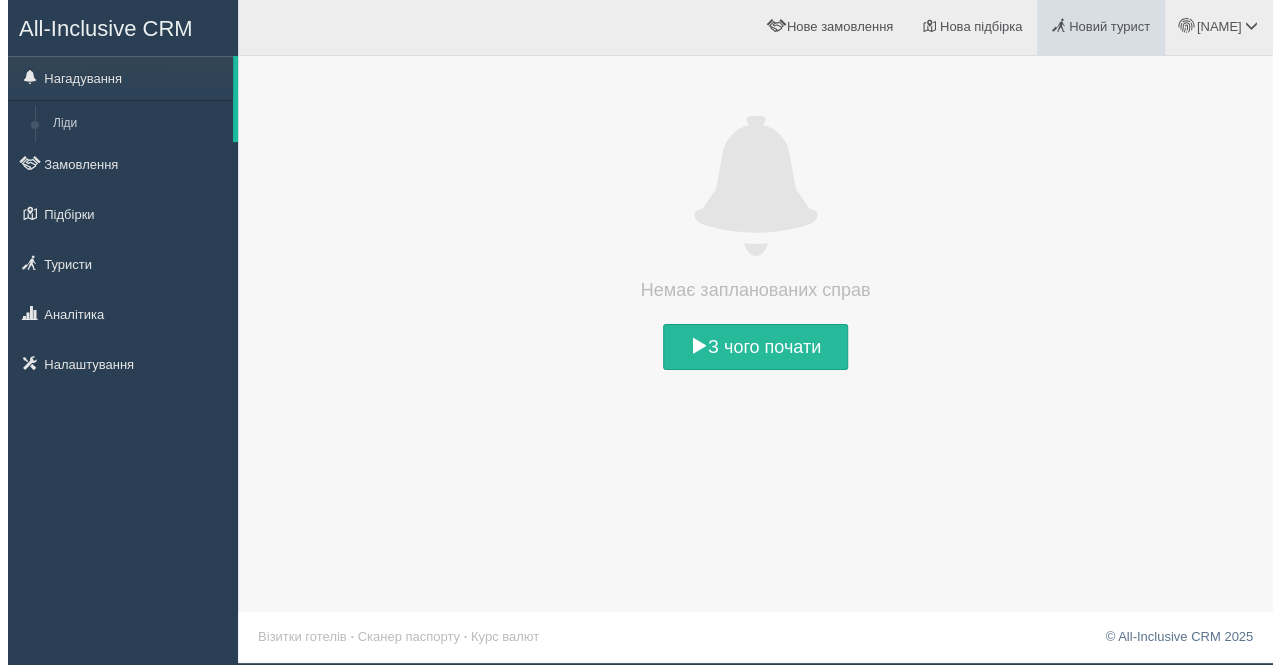 scroll, scrollTop: 0, scrollLeft: 0, axis: both 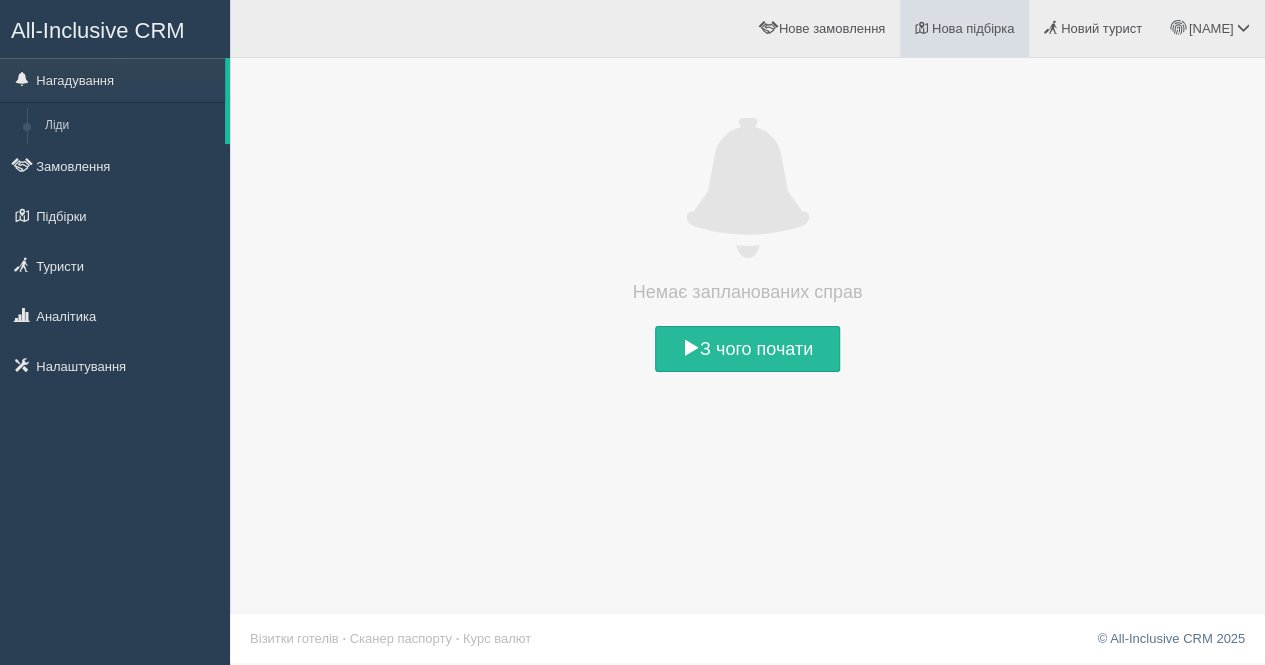 click at bounding box center (921, 27) 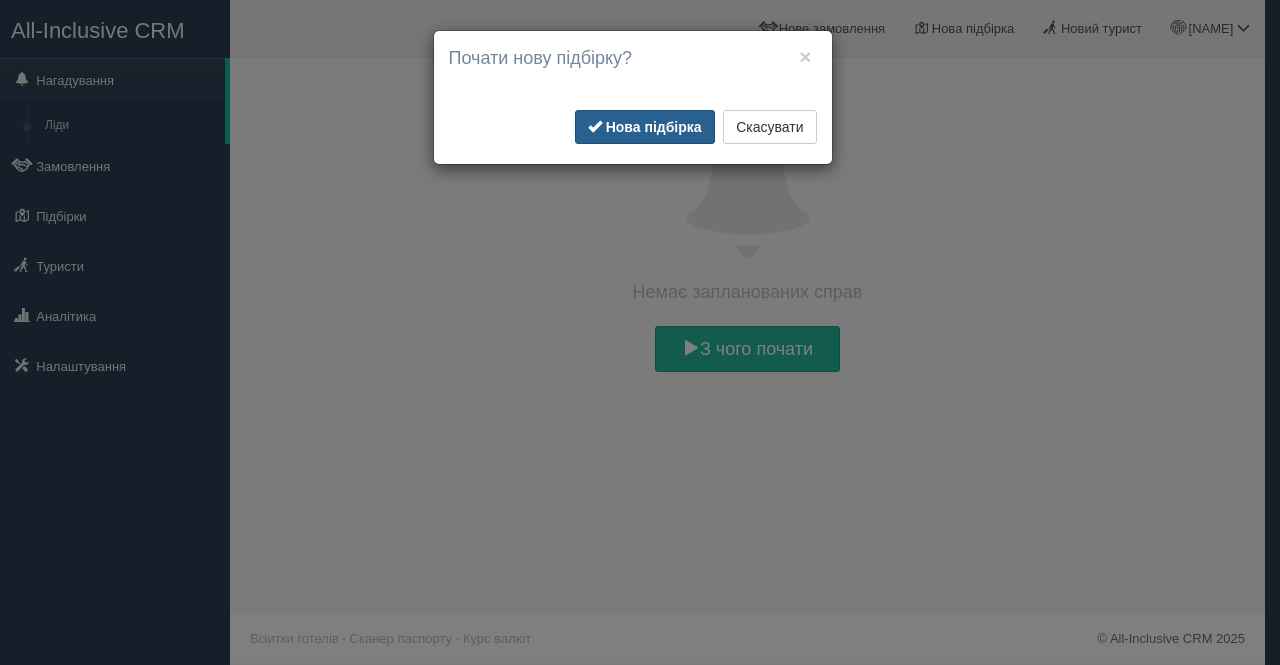 click on "Нова підбірка" at bounding box center [654, 127] 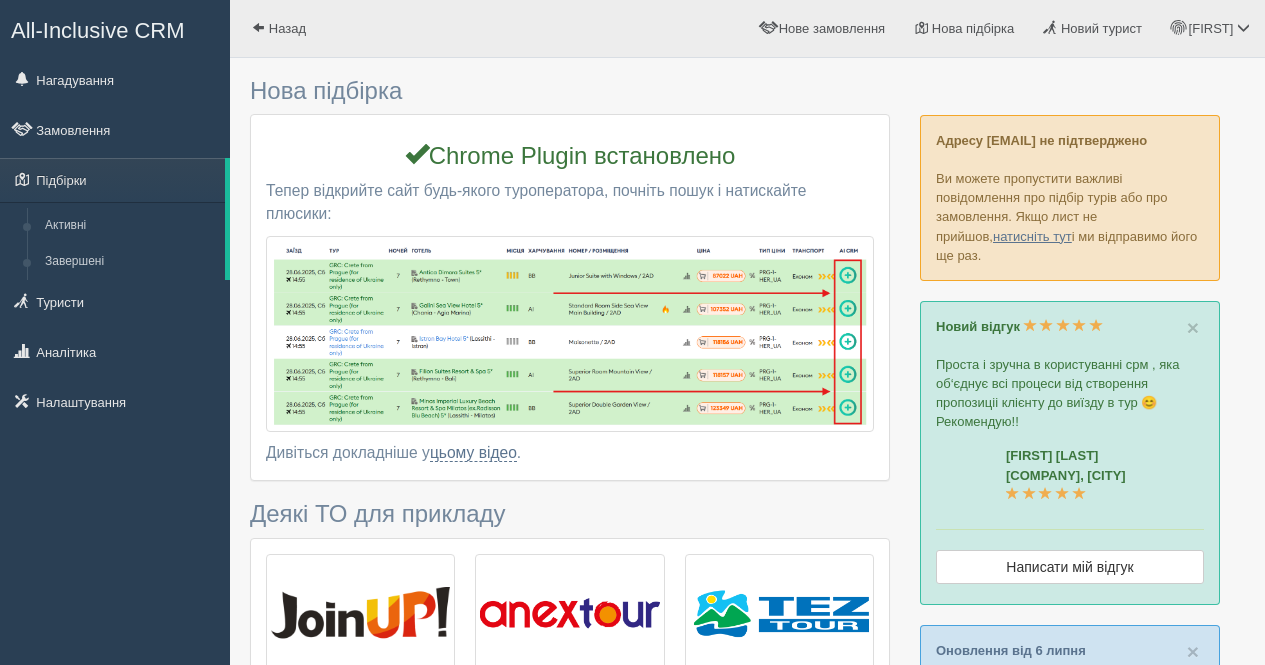 scroll, scrollTop: 0, scrollLeft: 0, axis: both 